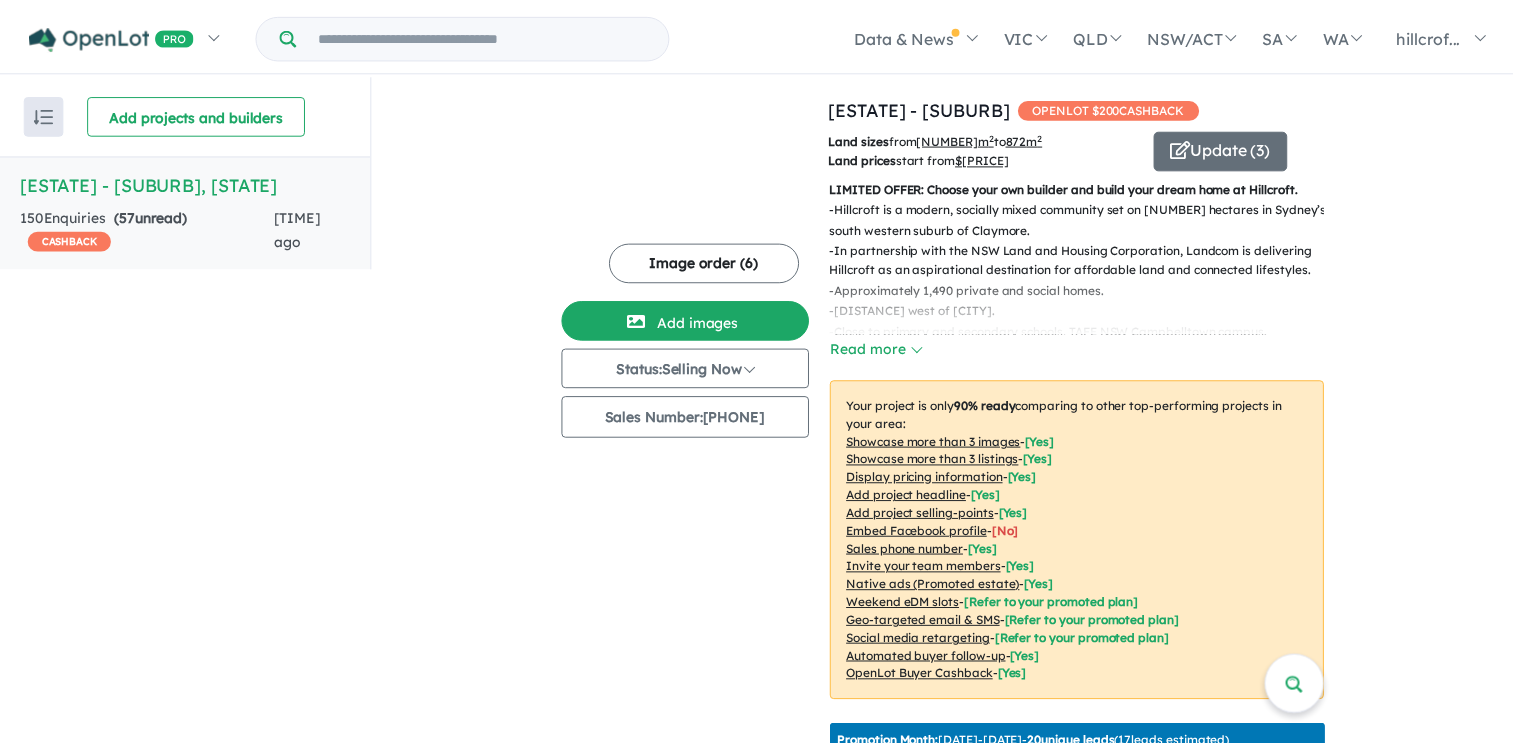 scroll, scrollTop: 0, scrollLeft: 0, axis: both 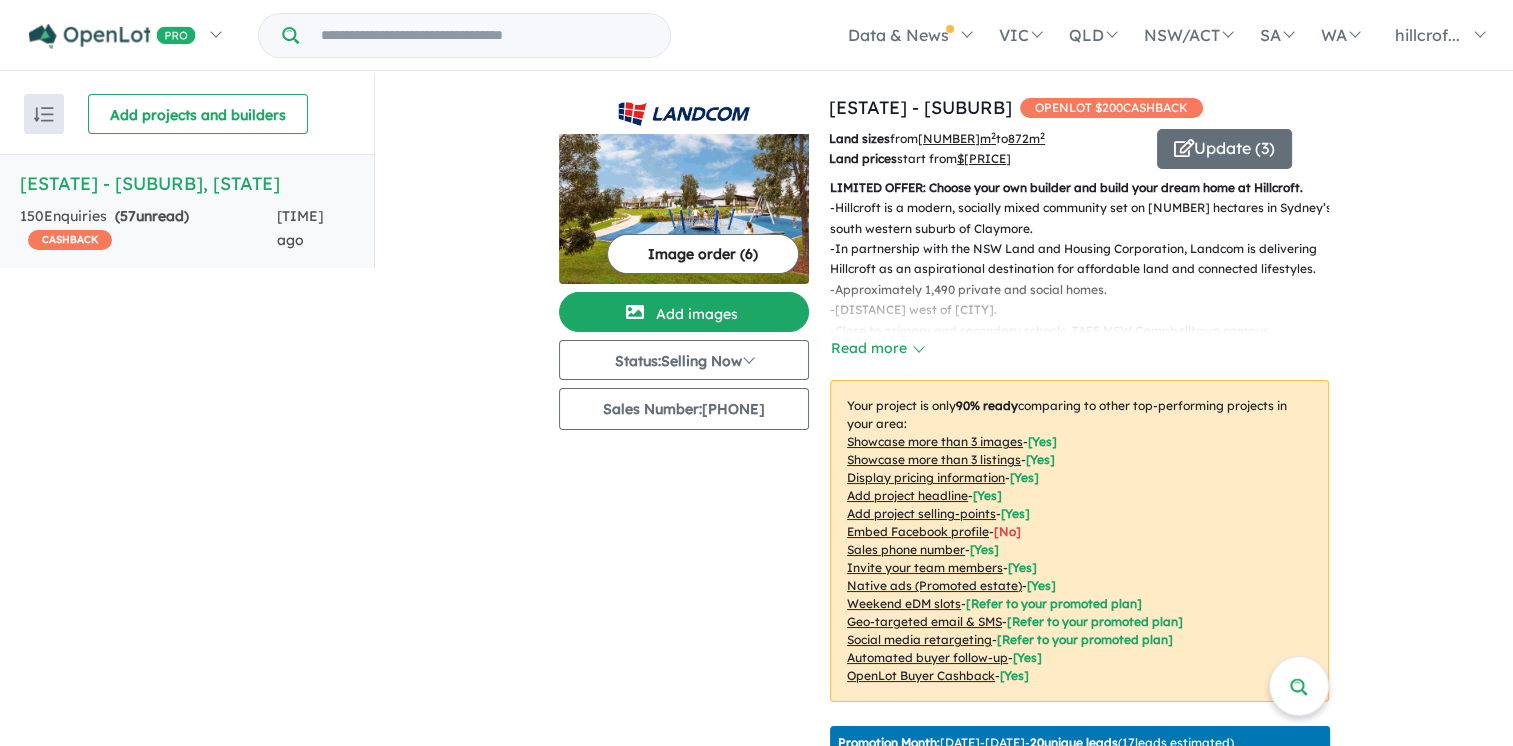 click on "[PROJECT_NAME] - [CITY], [STATE]" at bounding box center [187, 183] 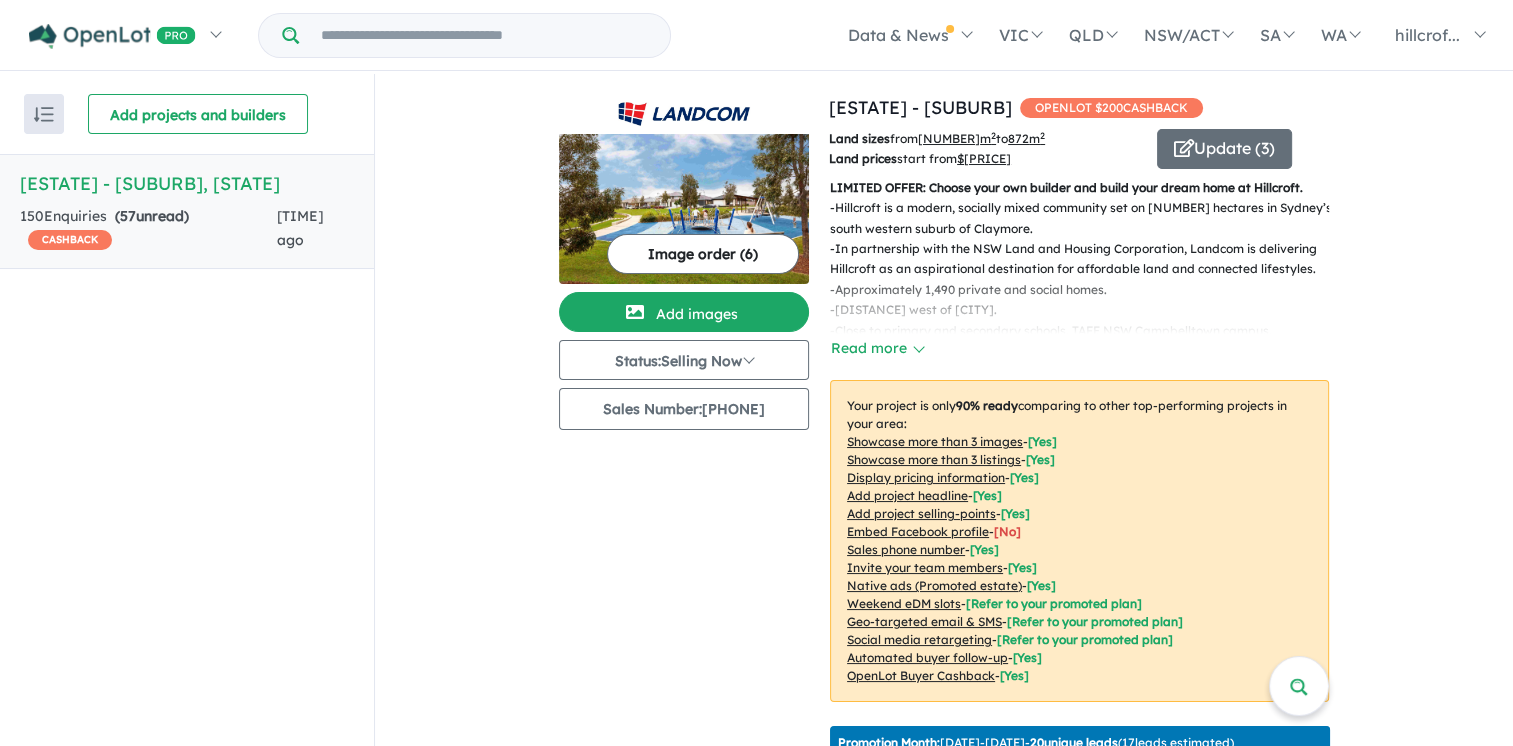 click on "Hillcroft Estate - Claymore , NSW" at bounding box center [187, 183] 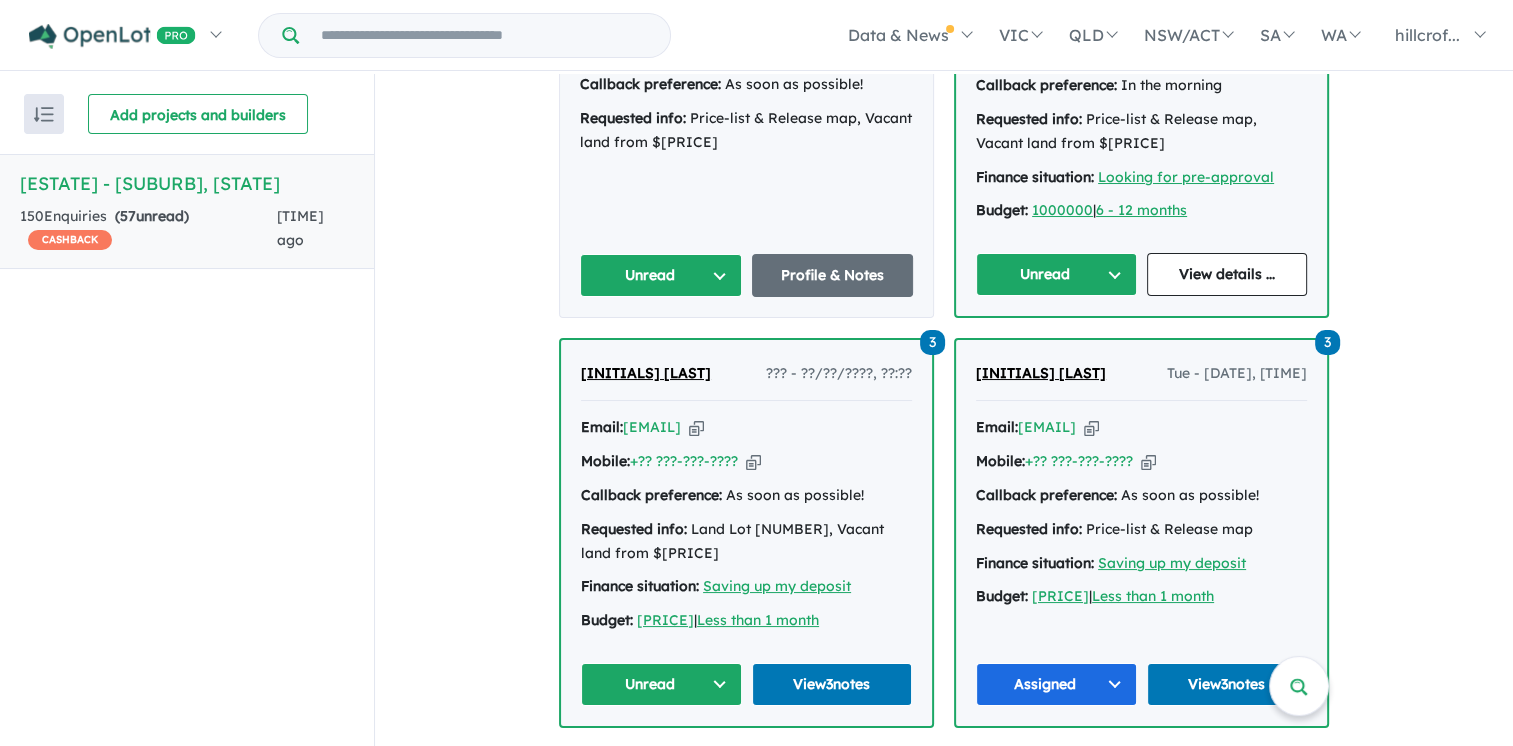 scroll, scrollTop: 2300, scrollLeft: 0, axis: vertical 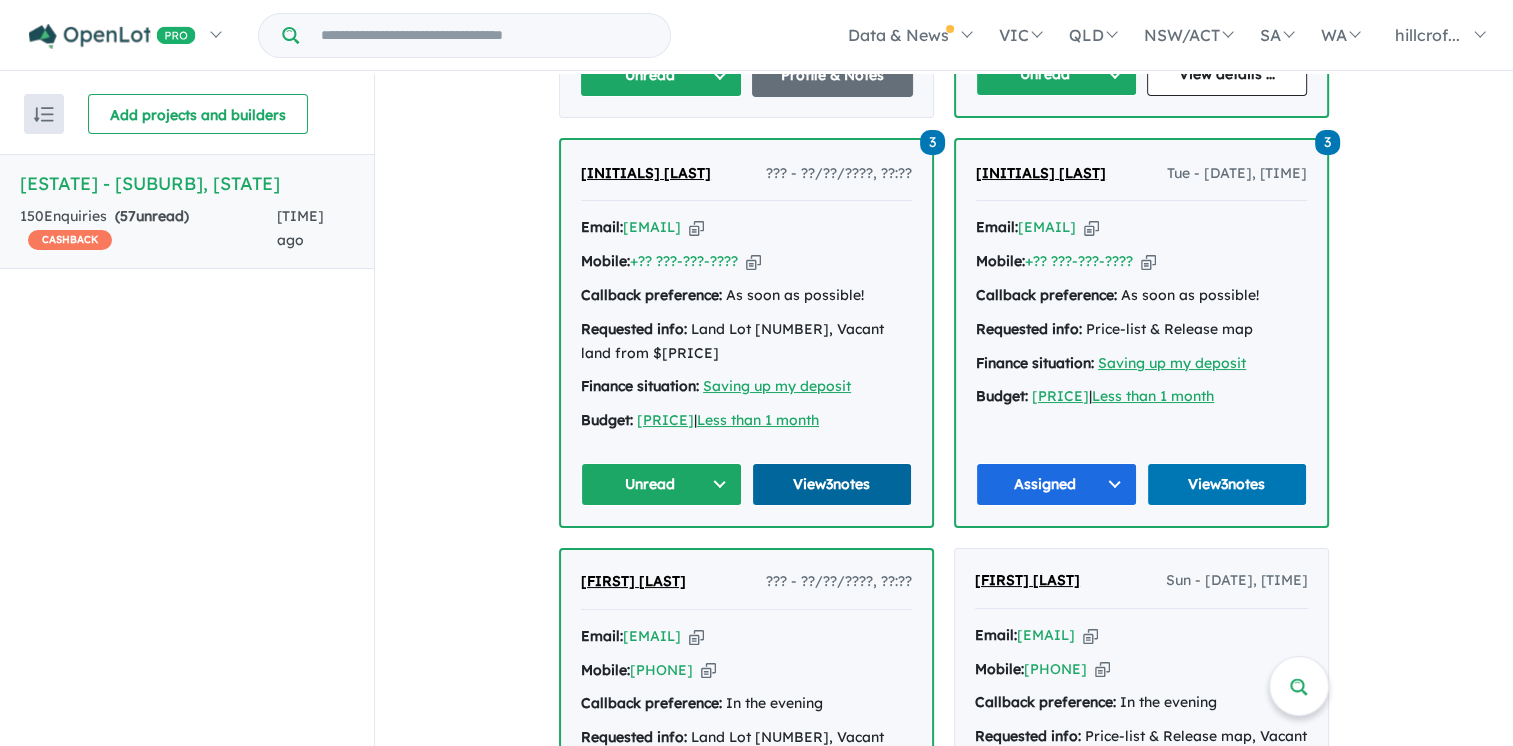 click on "View  3  notes" at bounding box center (832, 484) 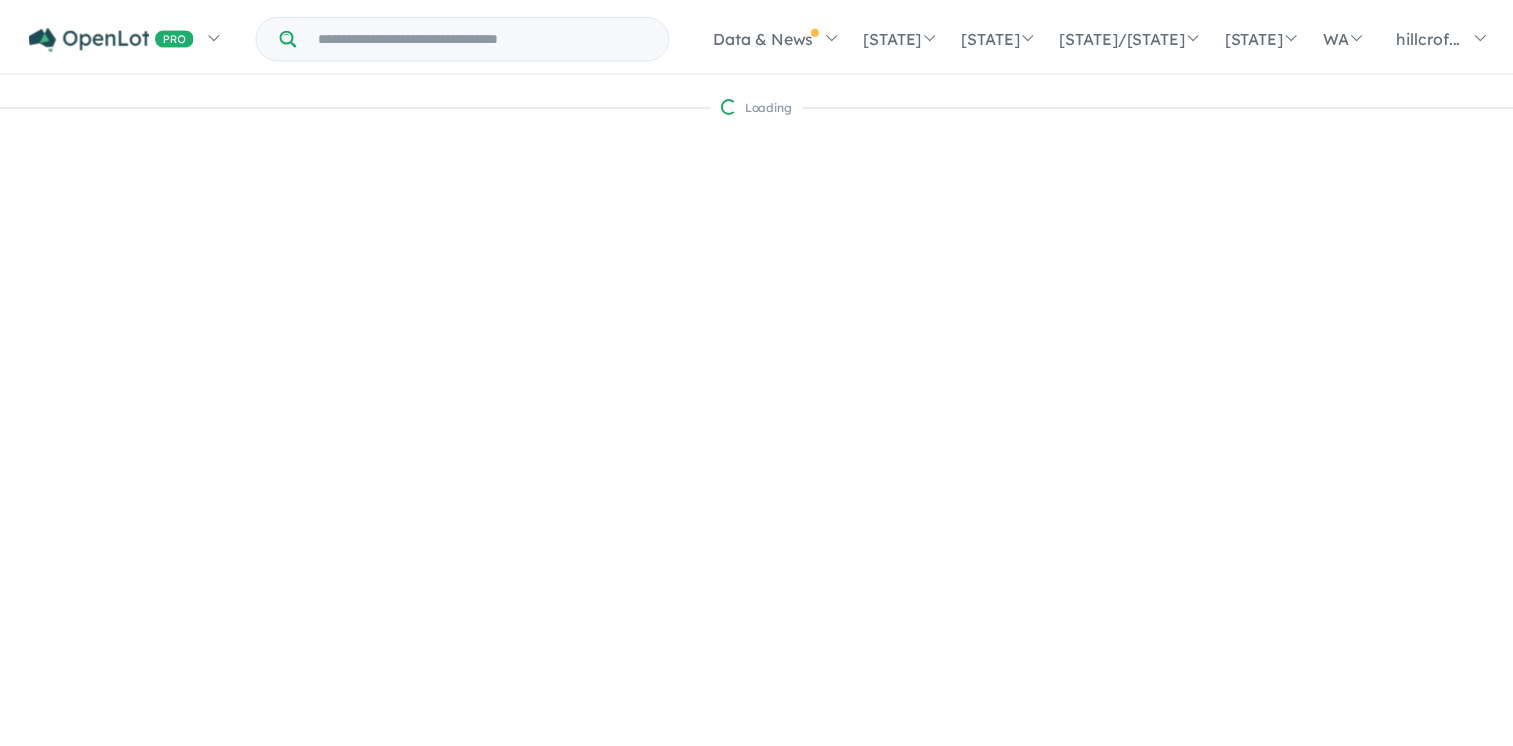 scroll, scrollTop: 0, scrollLeft: 0, axis: both 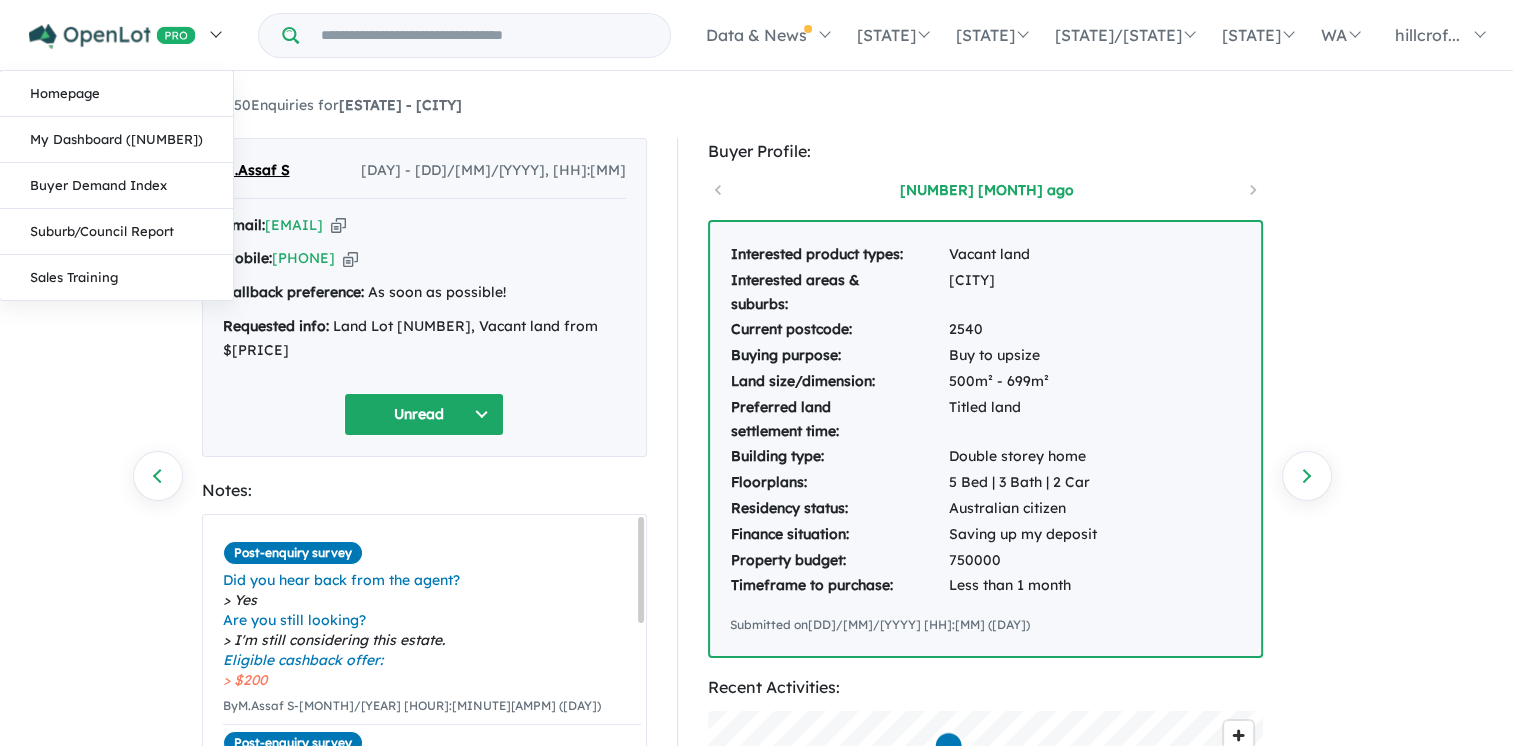 click at bounding box center (124, 35) 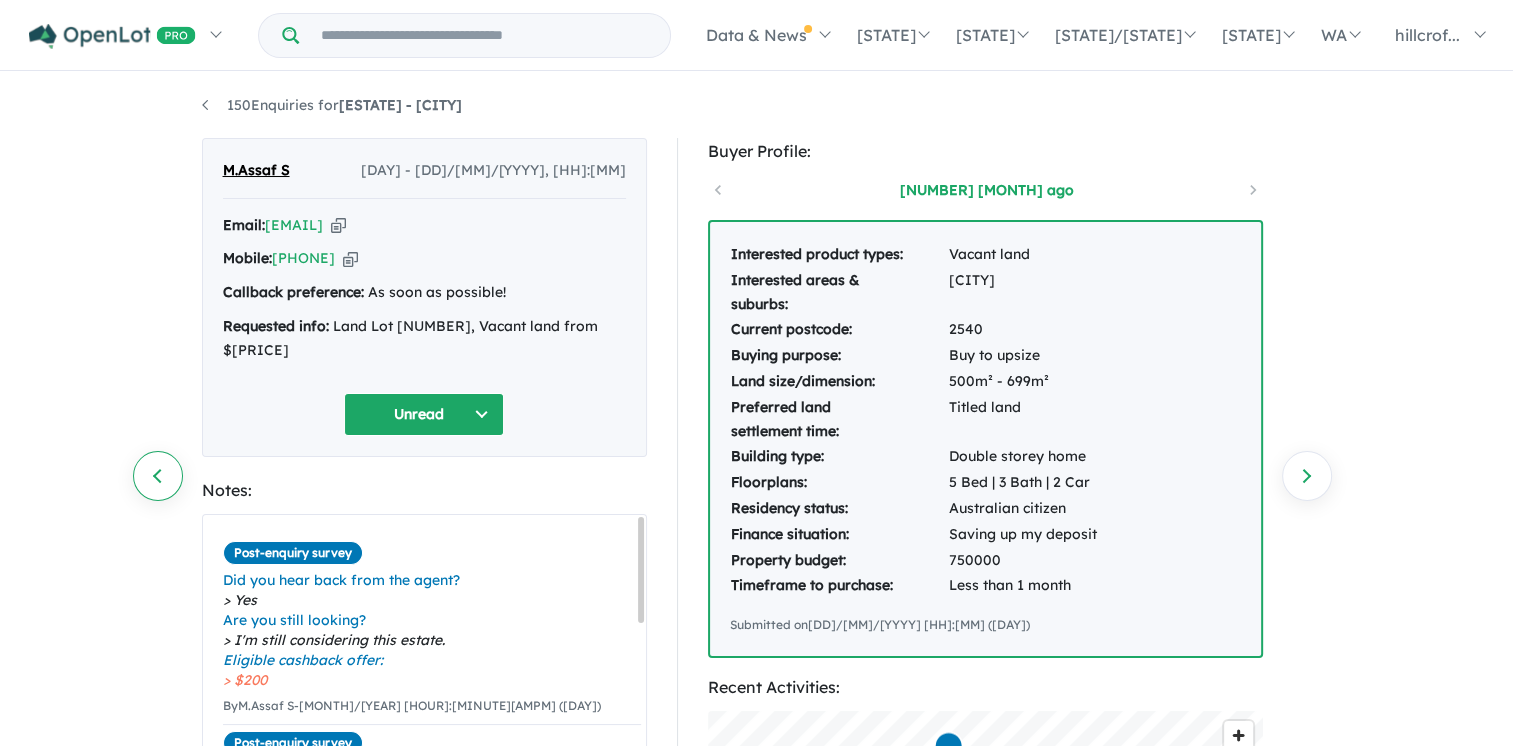 click on "Previous enquiry" at bounding box center (158, 476) 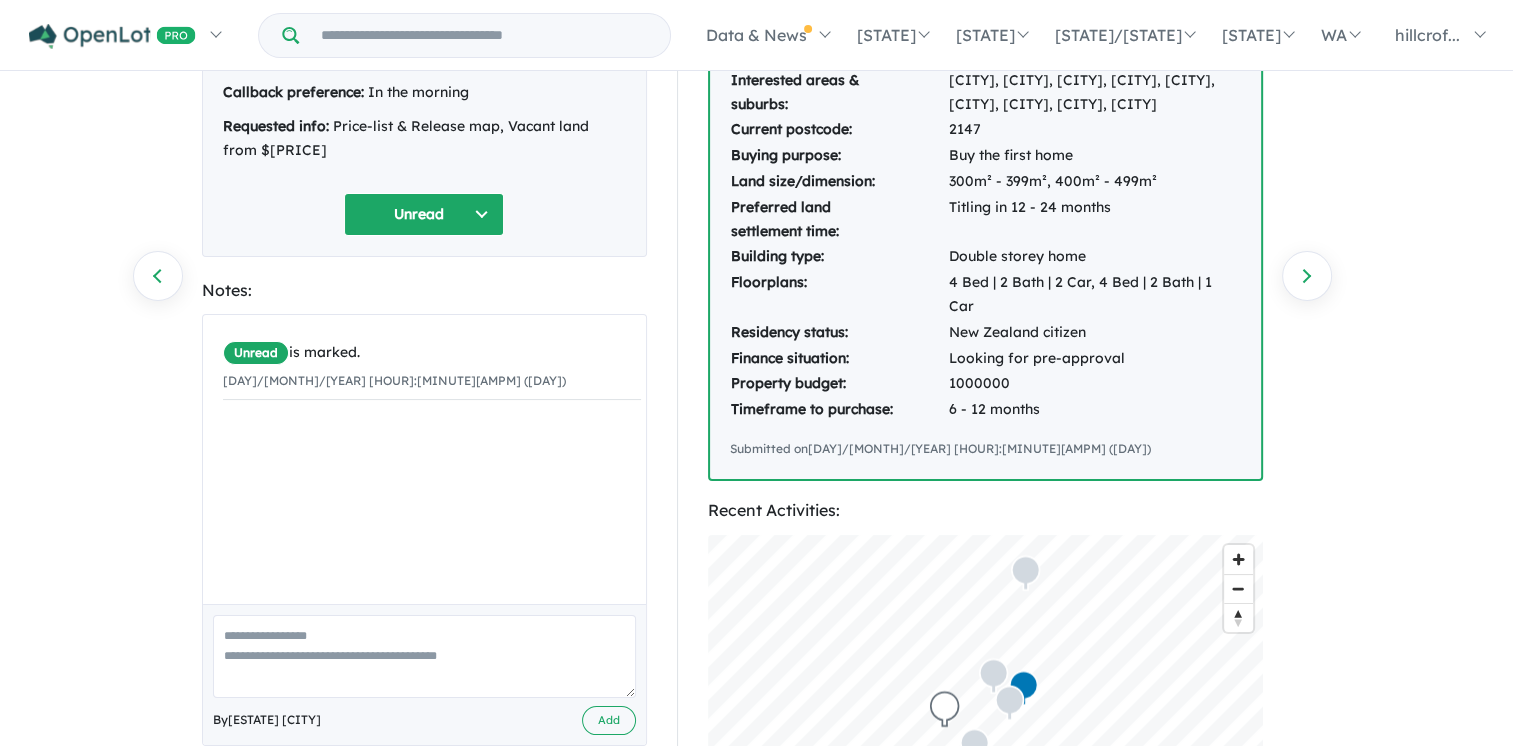 scroll, scrollTop: 0, scrollLeft: 0, axis: both 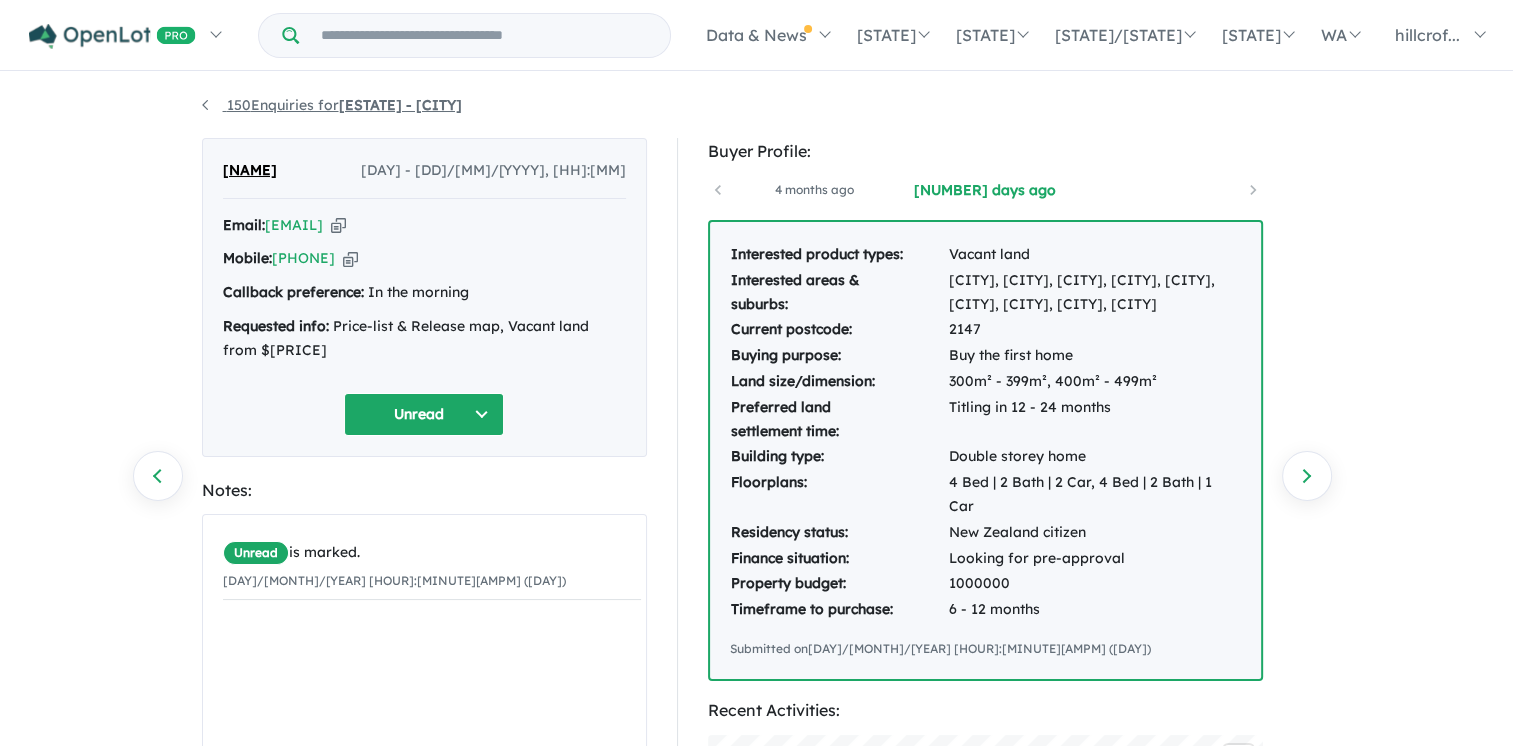 click on "[NUMBER] Enquiries for Hillcroft Estate - Claymore" at bounding box center (332, 105) 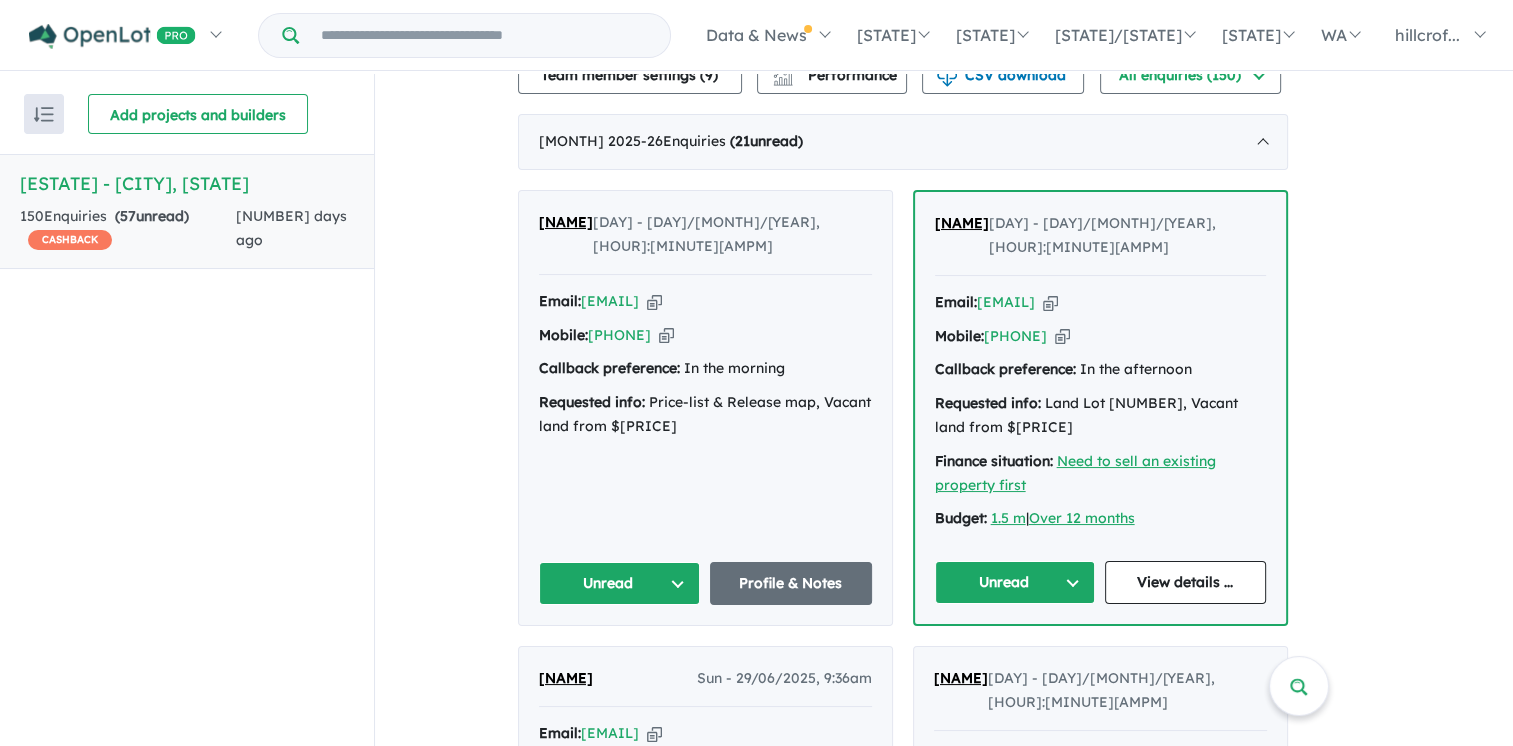 scroll, scrollTop: 736, scrollLeft: 0, axis: vertical 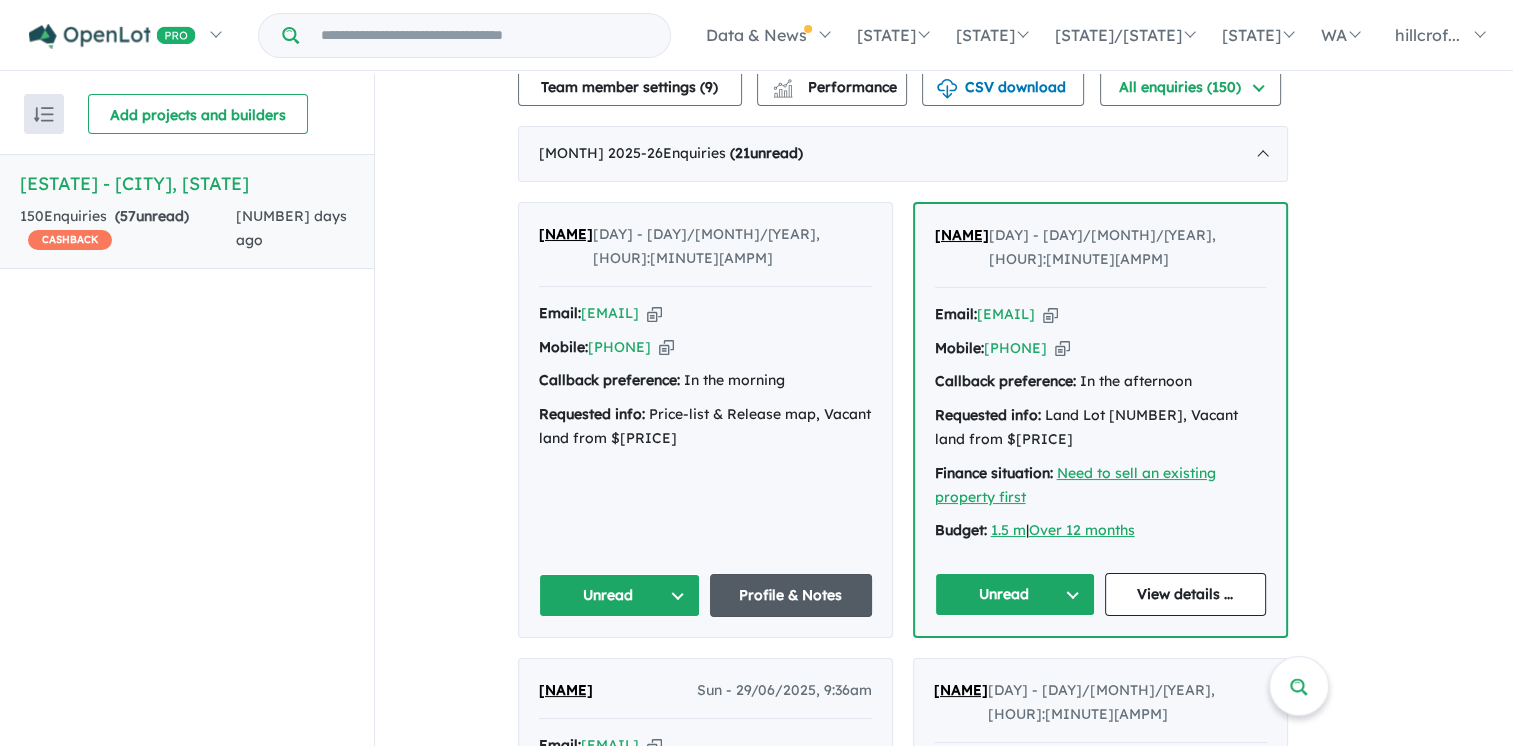 click on "Profile & Notes" at bounding box center (791, 595) 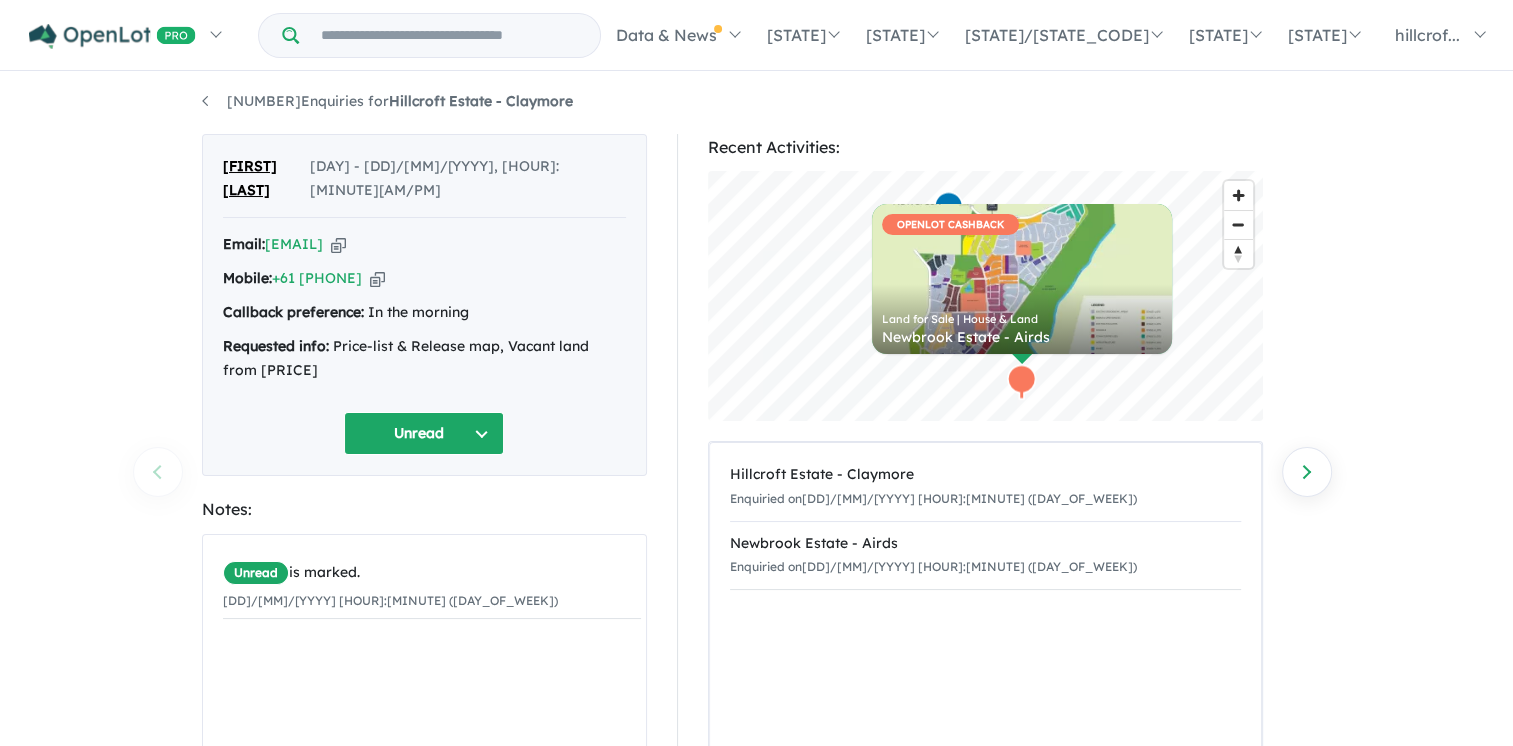 scroll, scrollTop: 0, scrollLeft: 0, axis: both 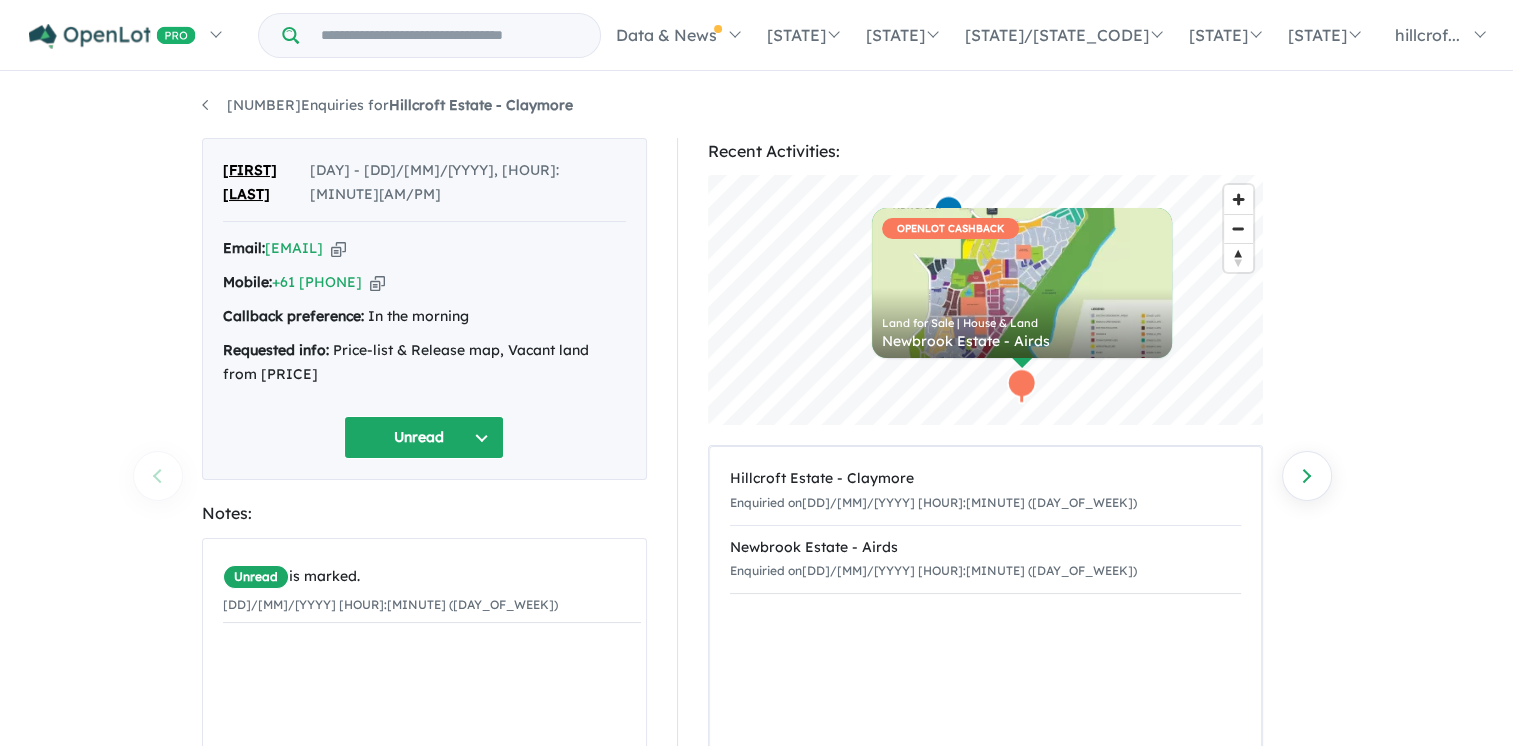 click on "Unread" at bounding box center [424, 437] 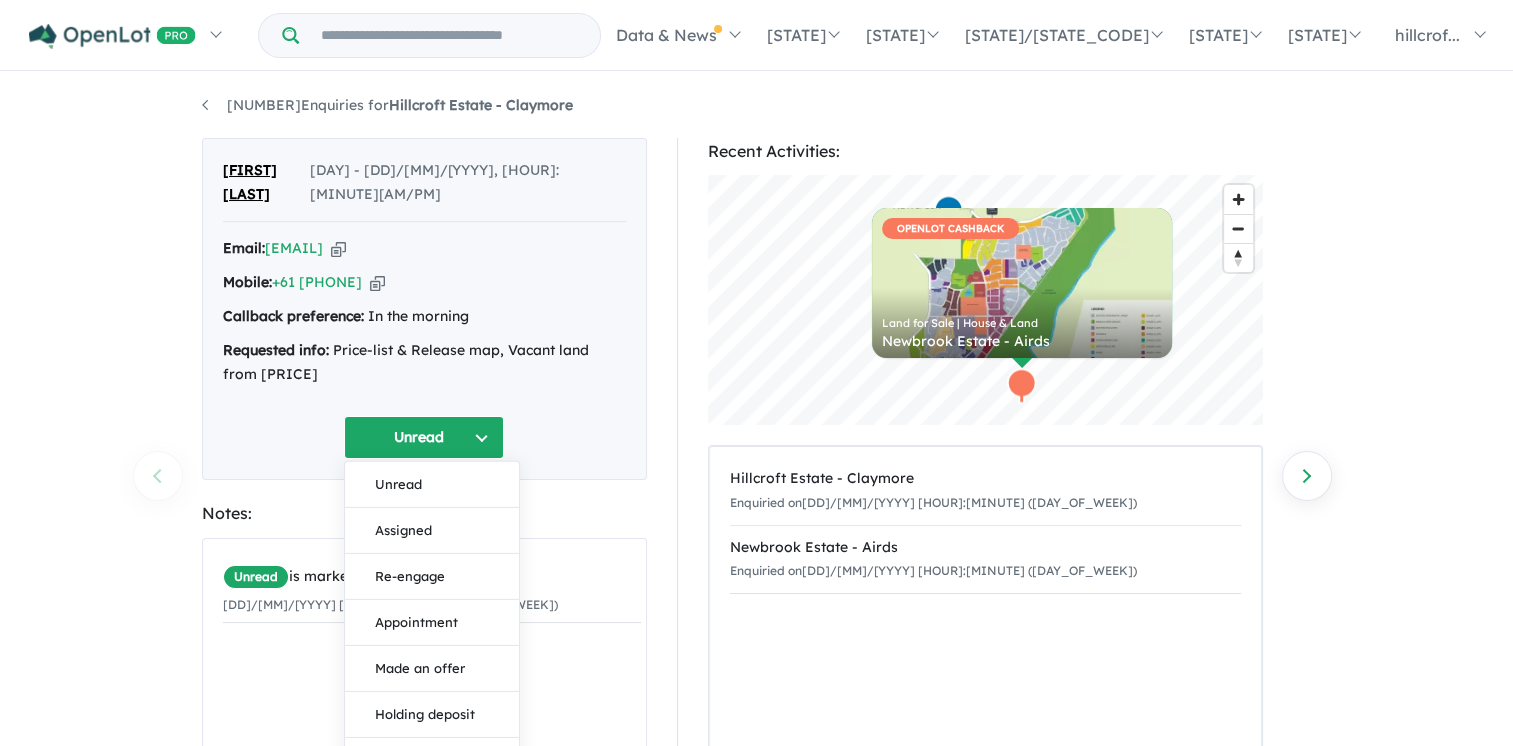 click on "Unread" at bounding box center [424, 437] 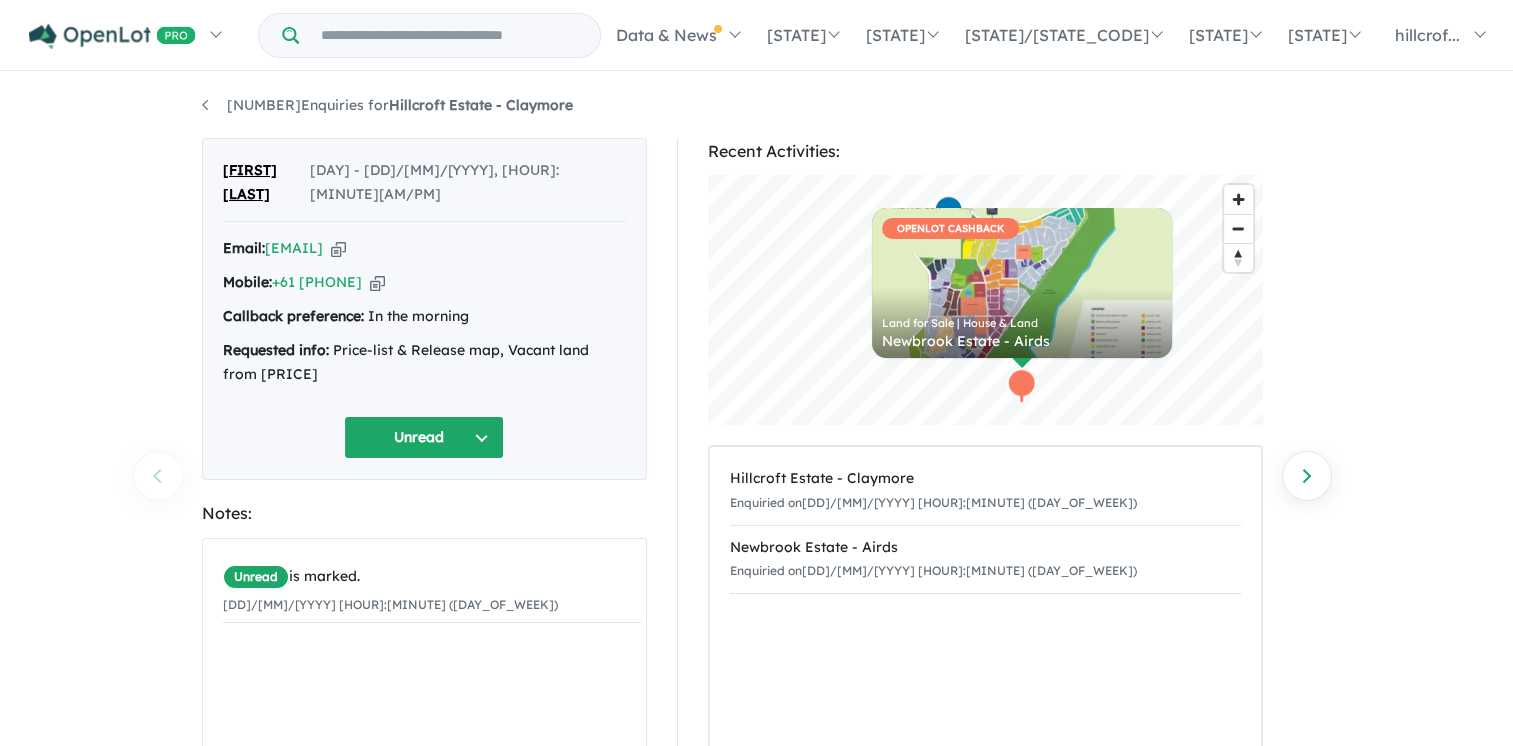 click on "Unread" at bounding box center (424, 437) 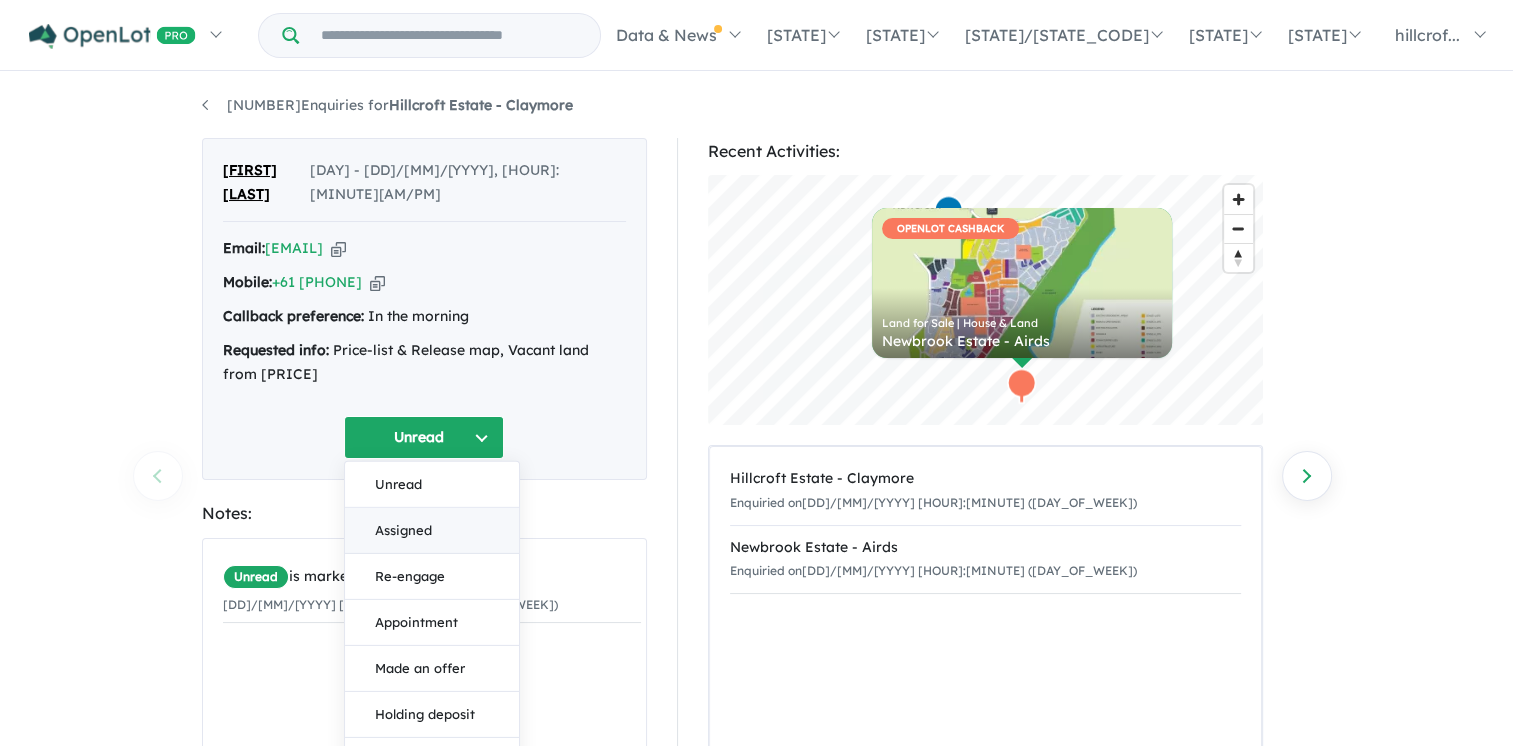 click on "Assigned" at bounding box center [432, 531] 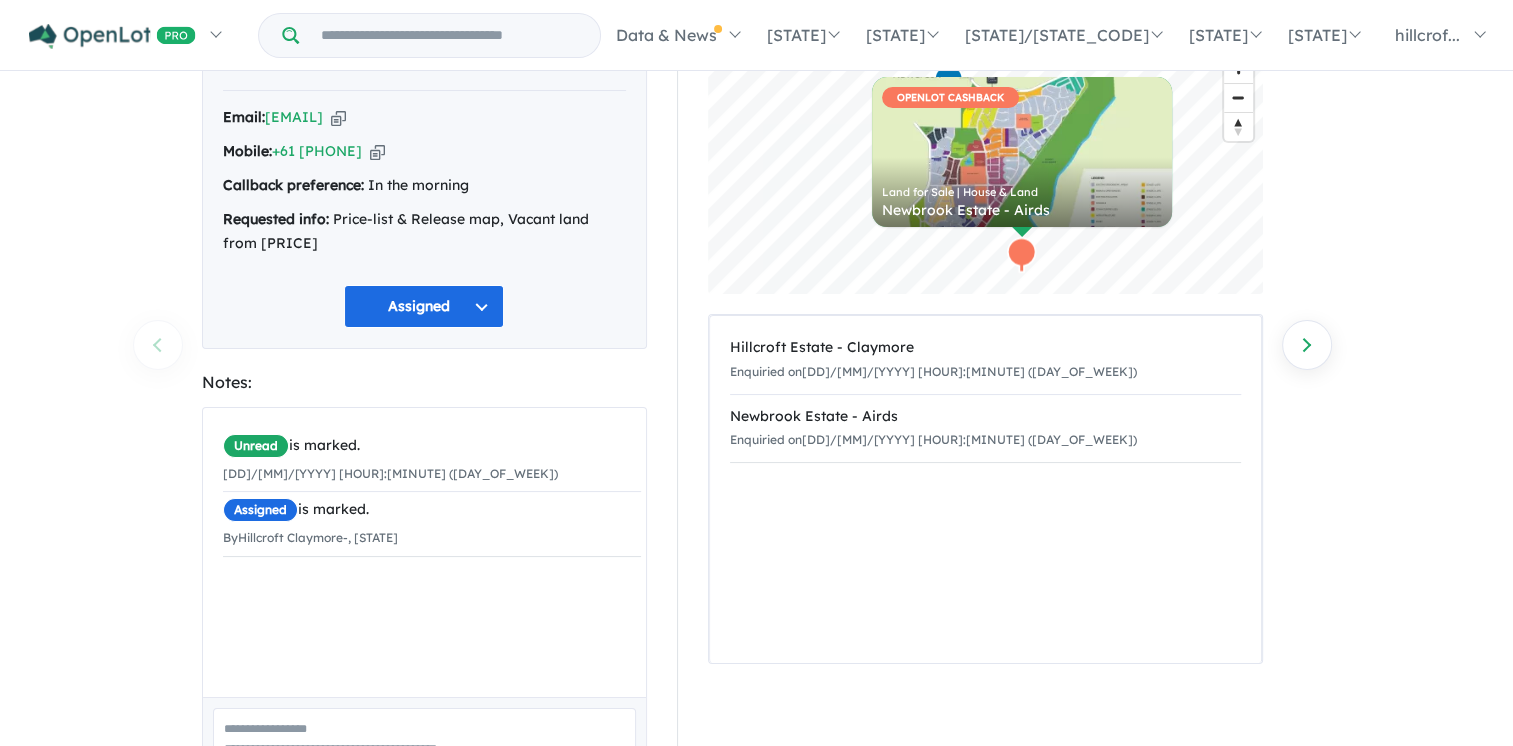 scroll, scrollTop: 238, scrollLeft: 0, axis: vertical 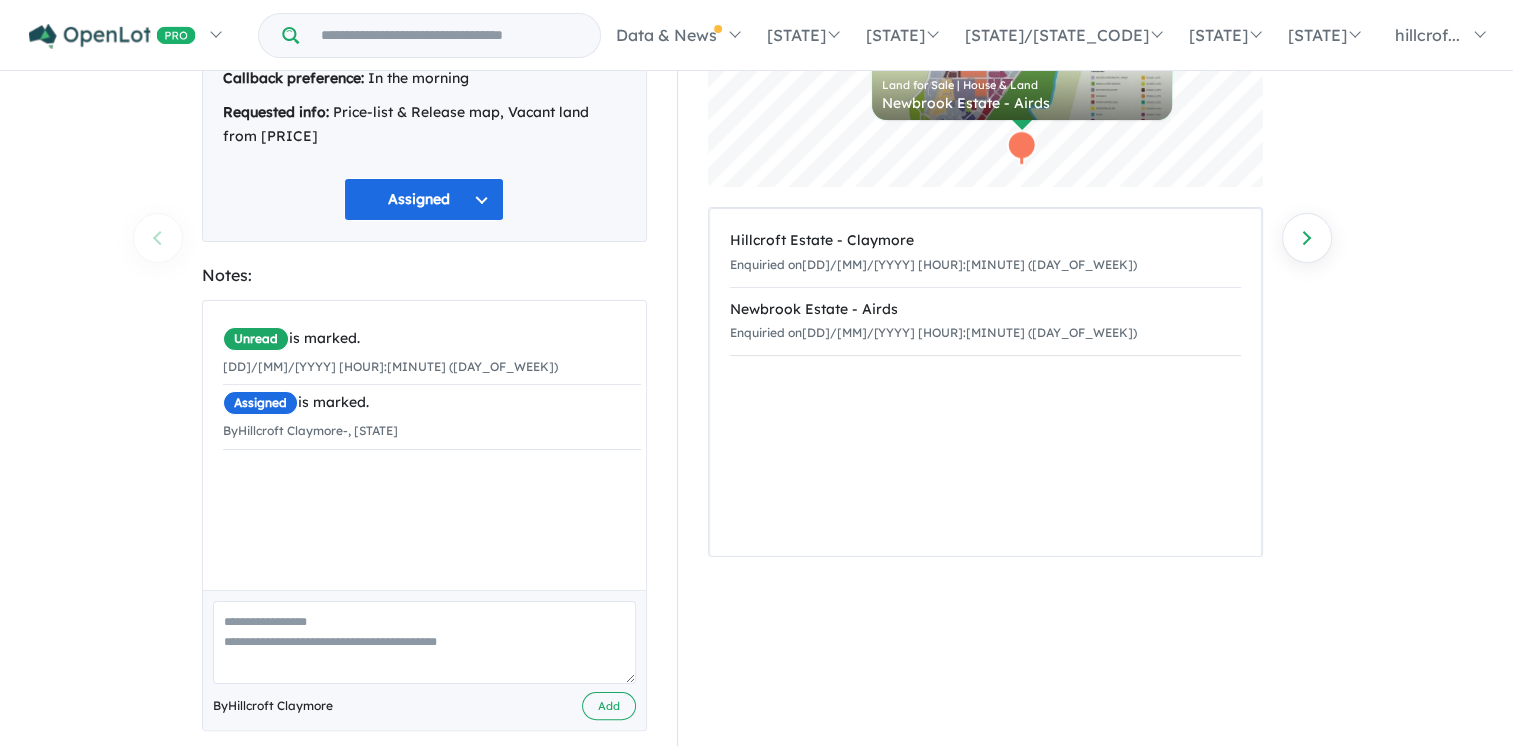 click at bounding box center [424, 642] 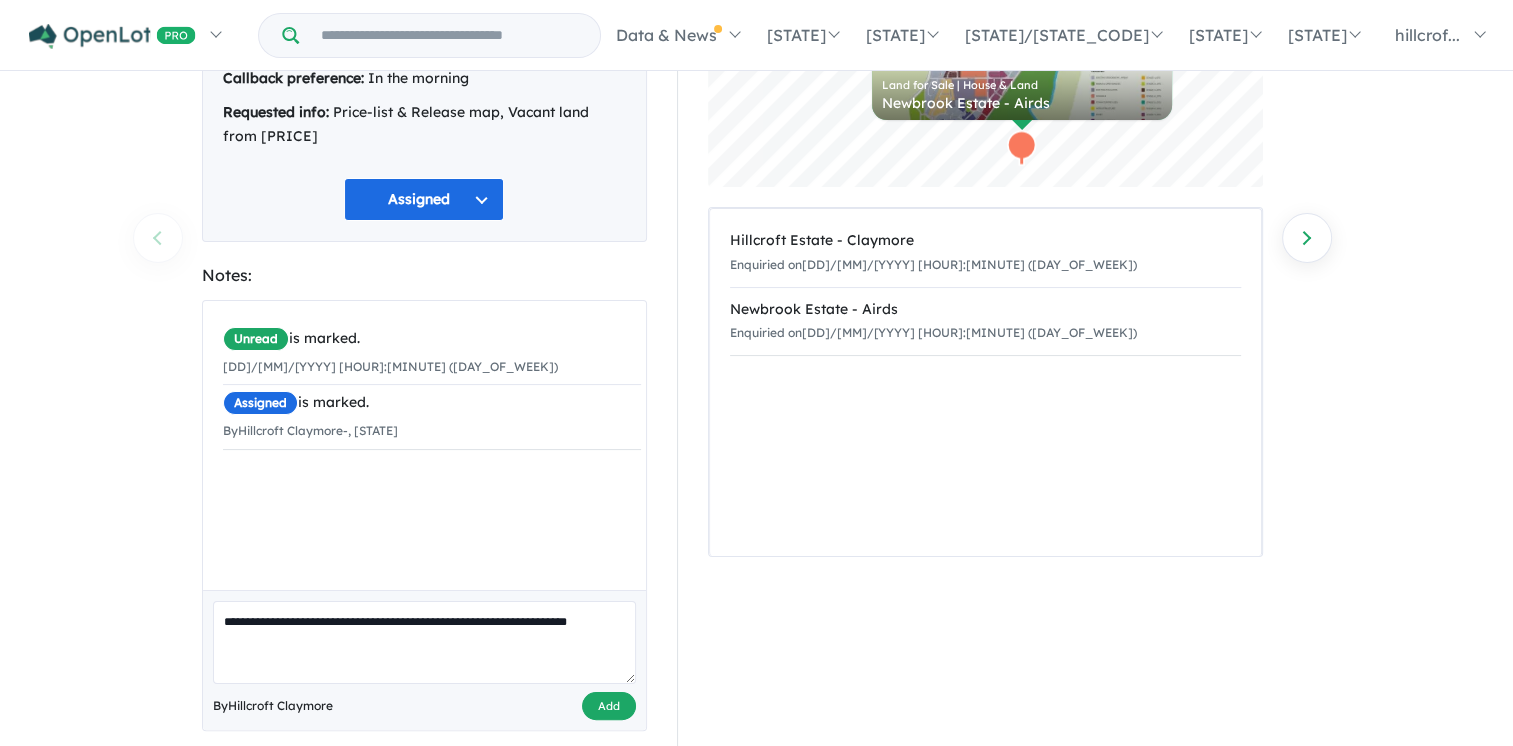 type on "**********" 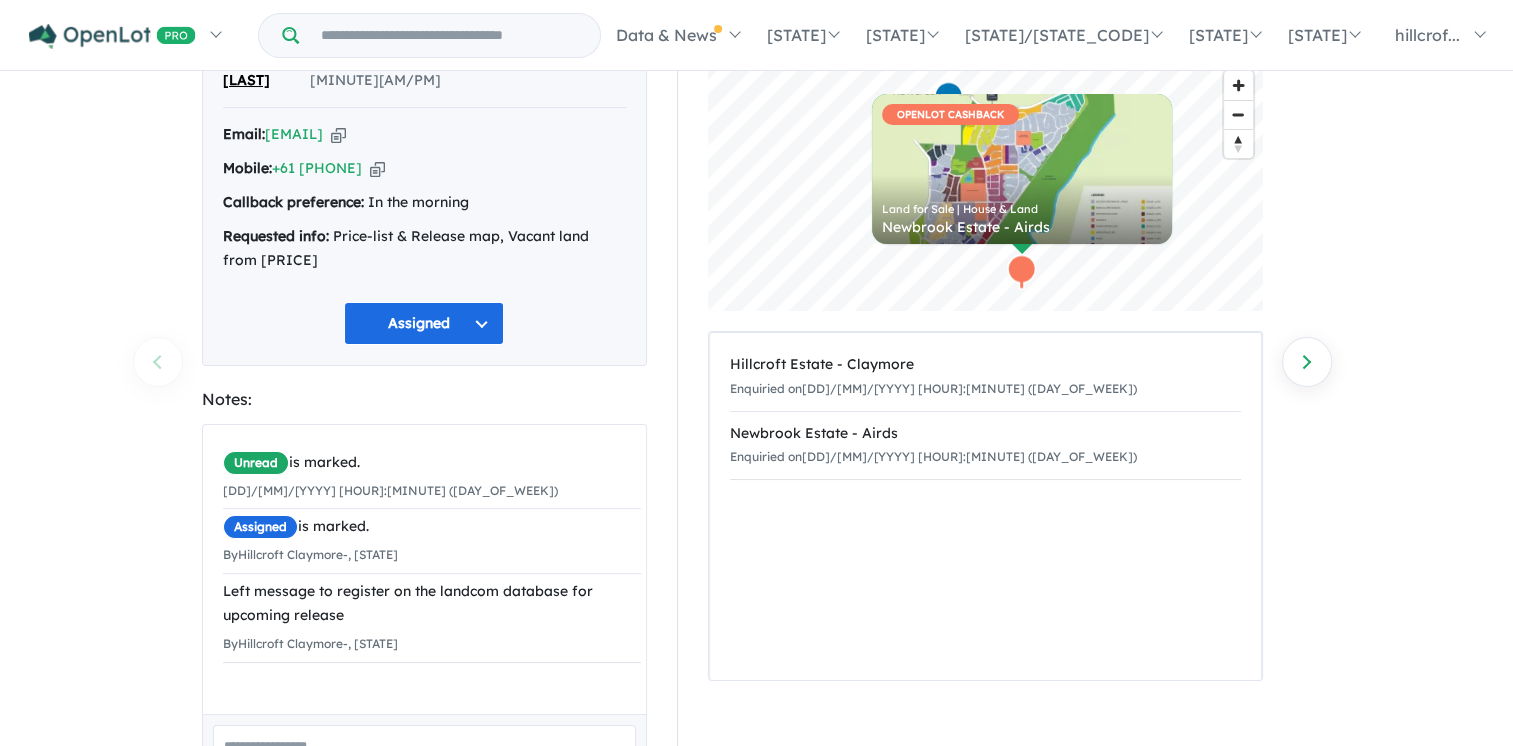 scroll, scrollTop: 0, scrollLeft: 0, axis: both 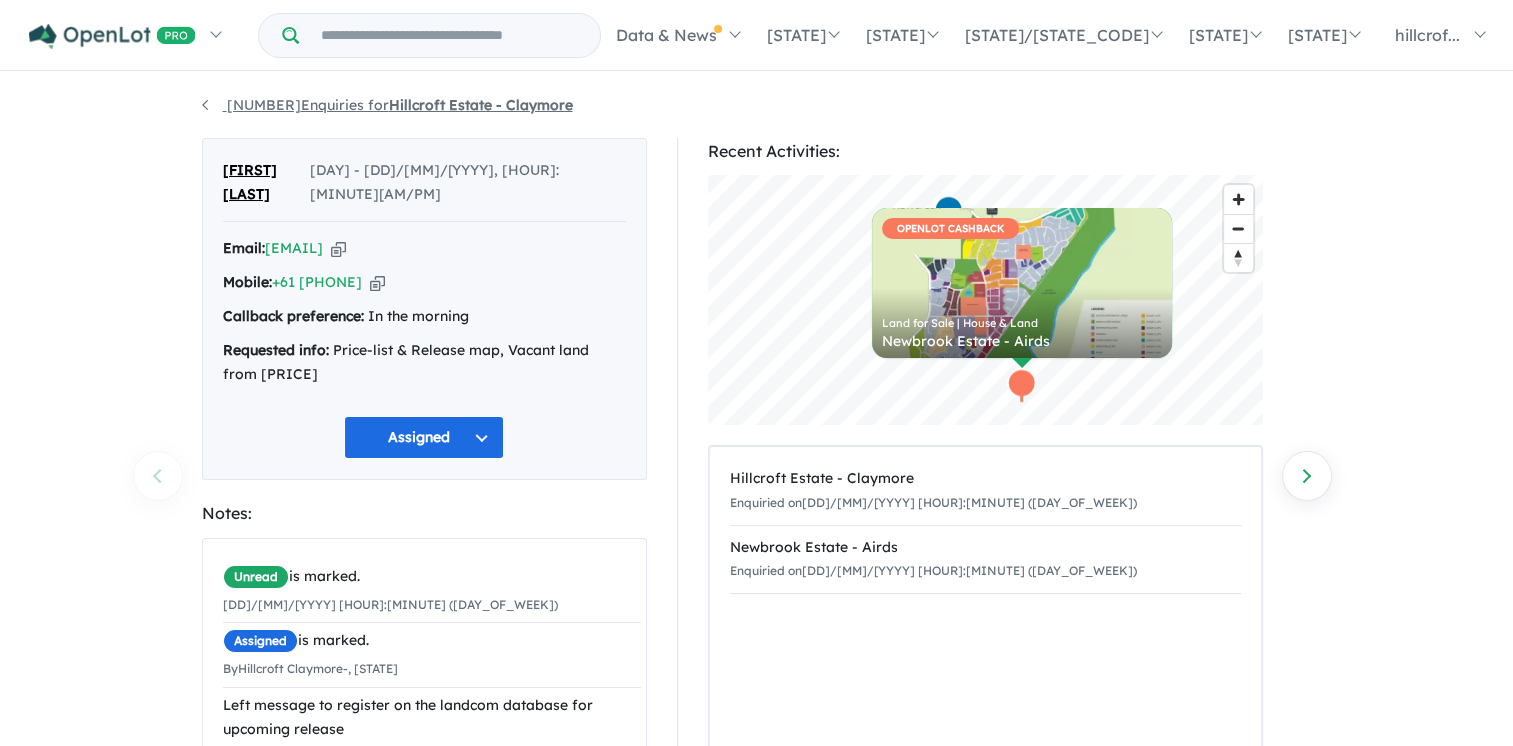 click on "[NUMBER] Enquiries for Hillcroft Estate - Claymore" at bounding box center [387, 105] 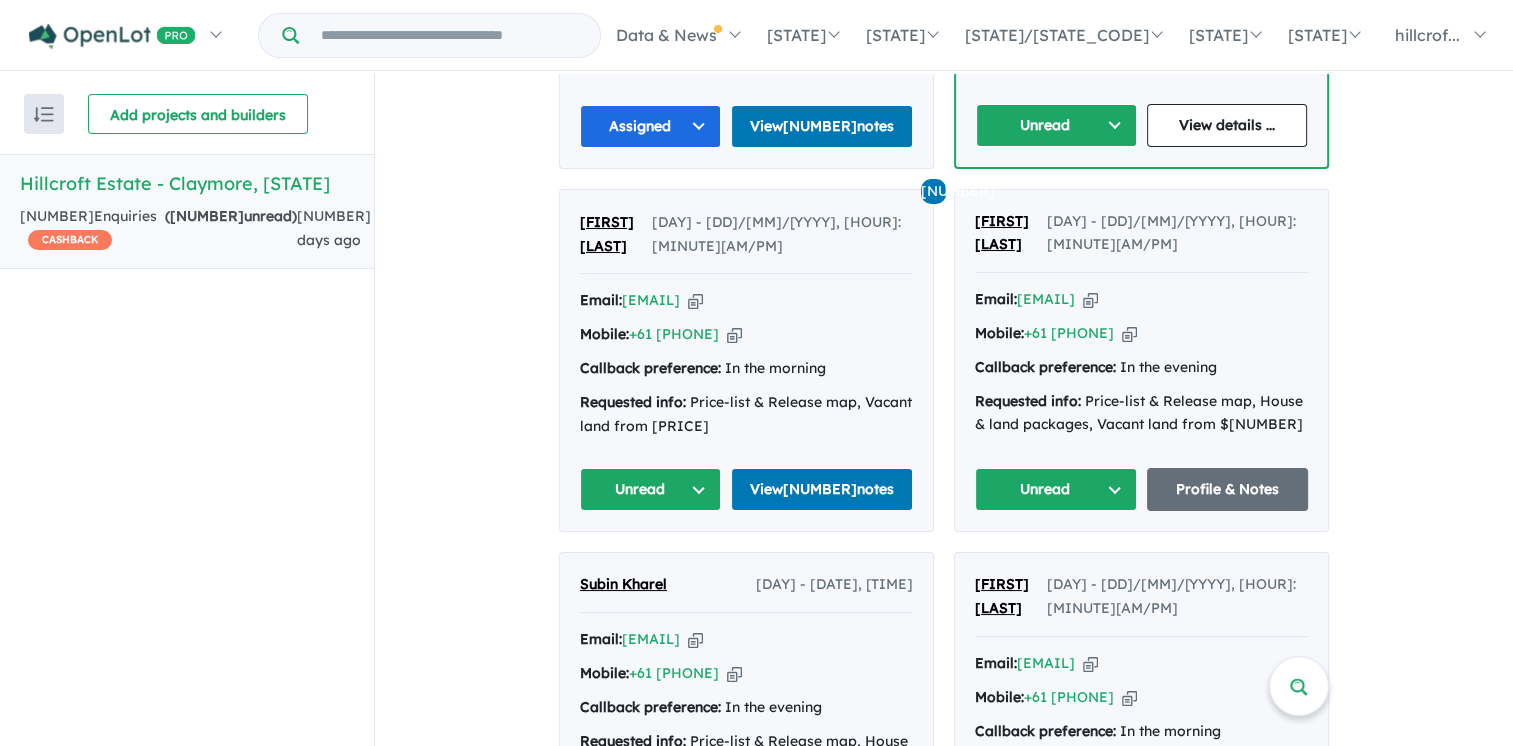 scroll, scrollTop: 1236, scrollLeft: 0, axis: vertical 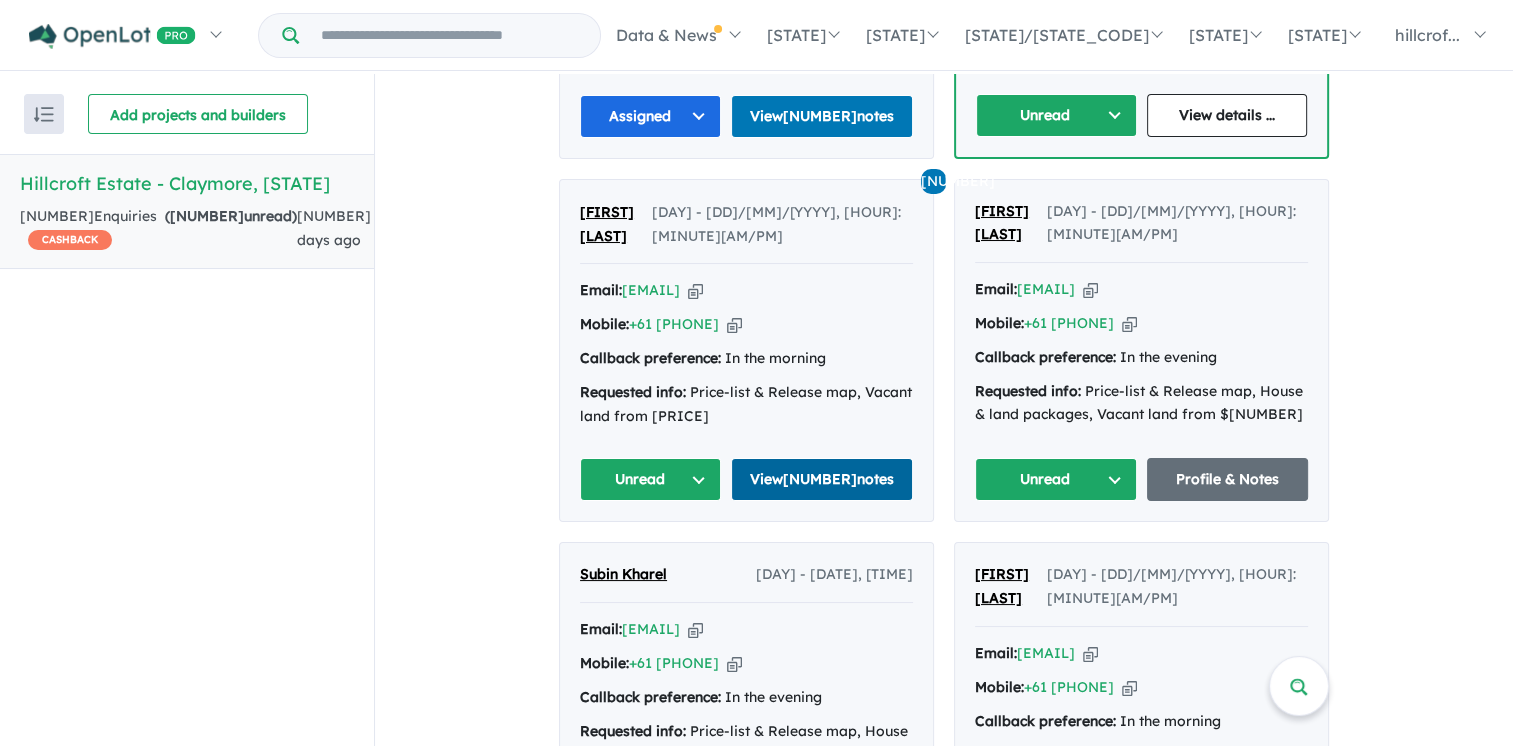 click on "View  1  notes" at bounding box center [822, 479] 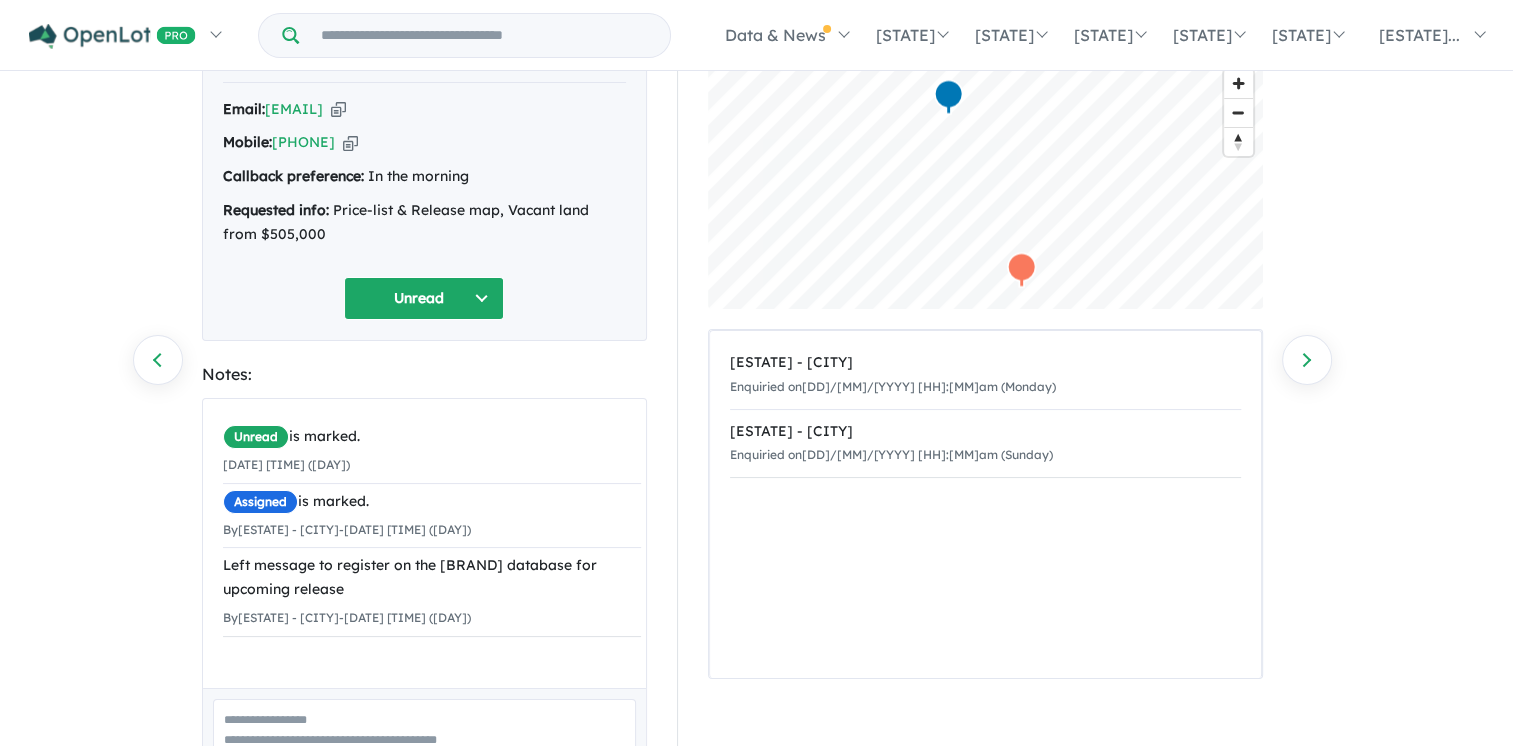 scroll, scrollTop: 0, scrollLeft: 0, axis: both 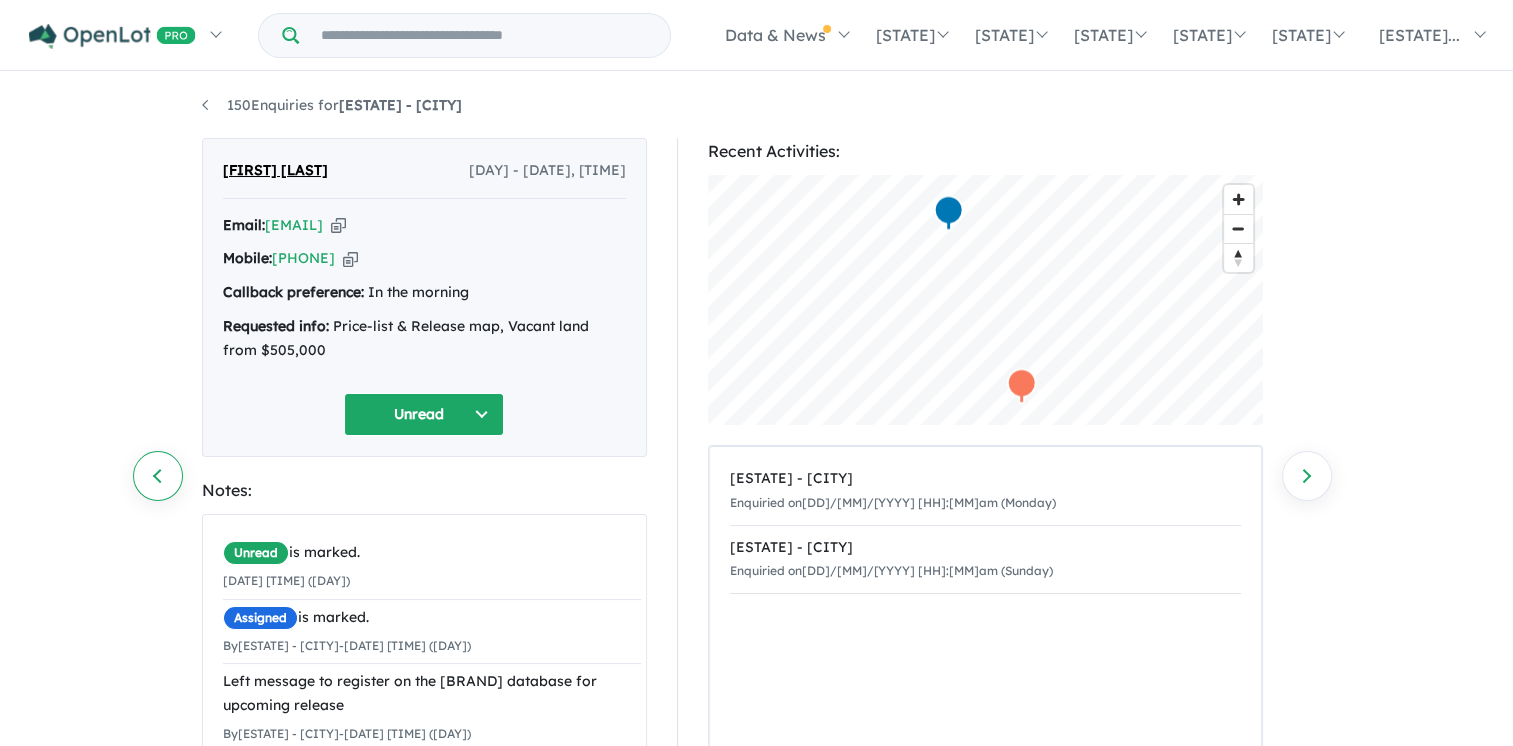 click on "Previous enquiry" at bounding box center [158, 476] 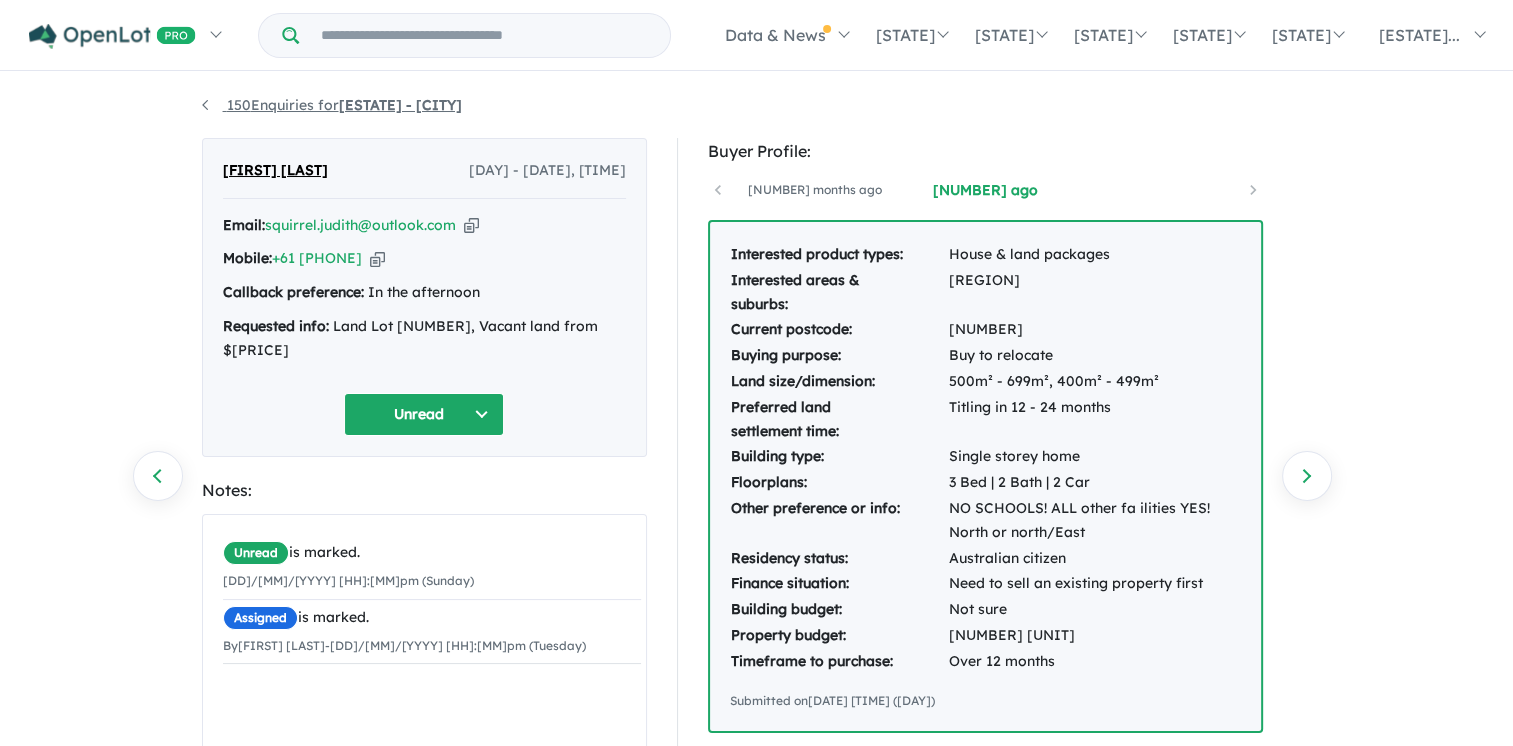 click on "150  Enquiries for  Hillcroft Estate - Claymore" at bounding box center (332, 105) 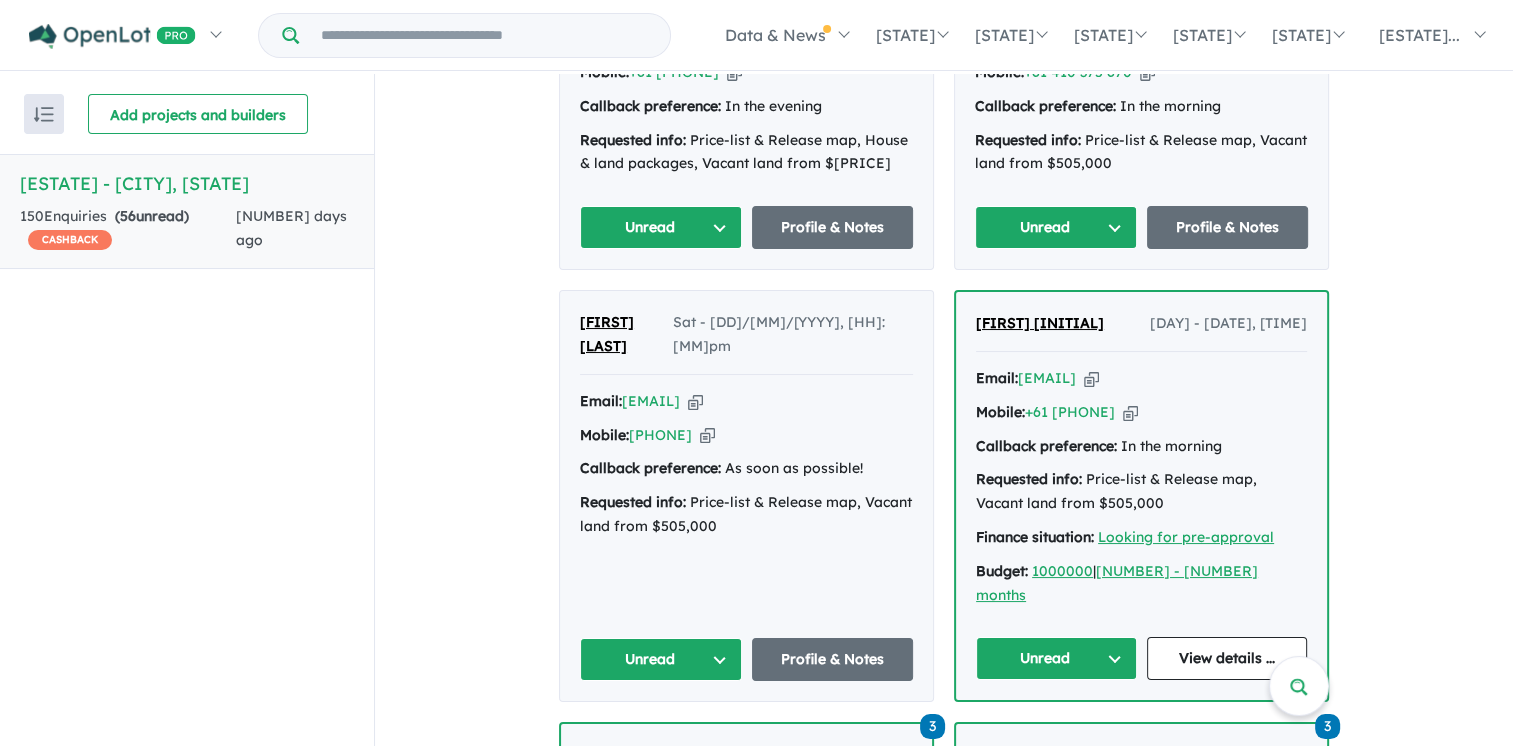 scroll, scrollTop: 1736, scrollLeft: 0, axis: vertical 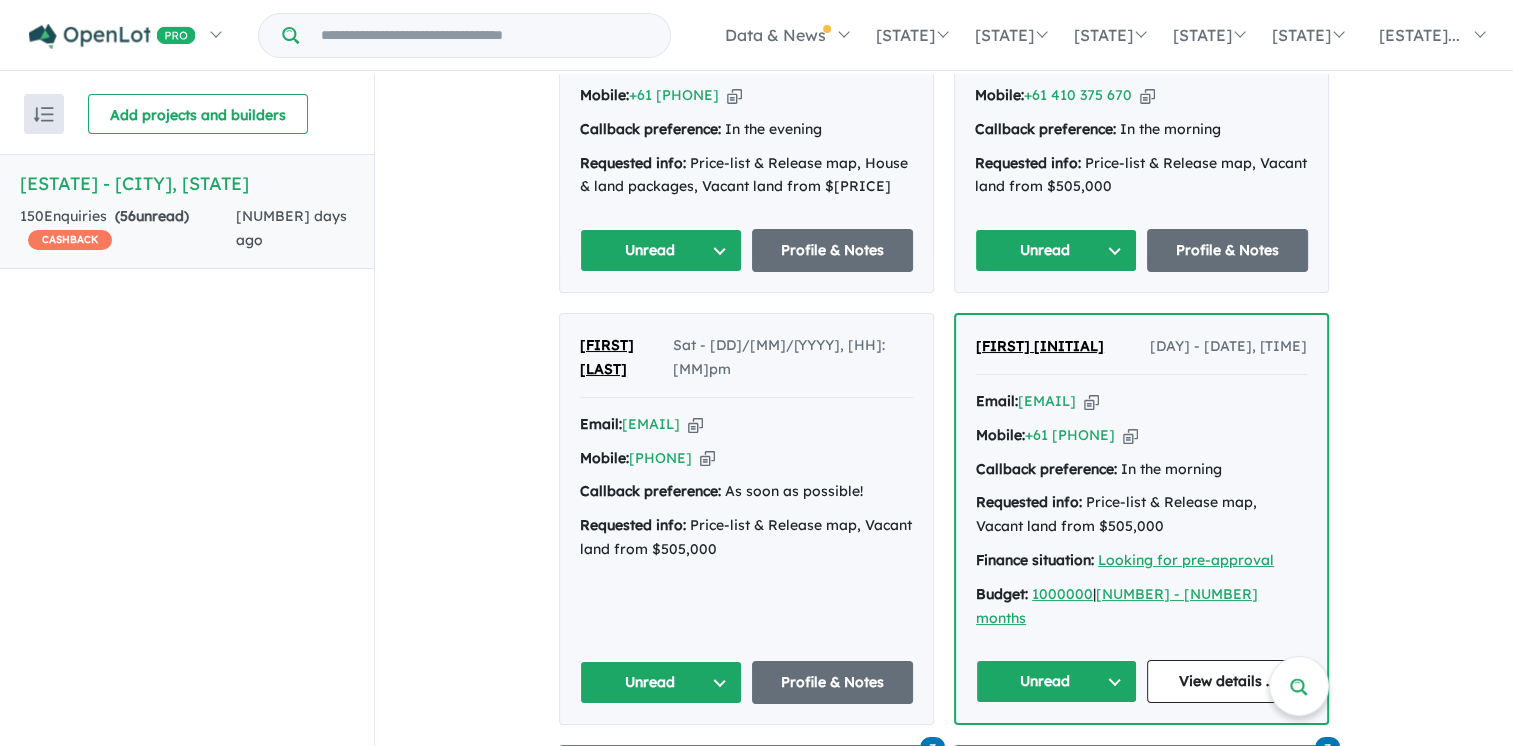 click on "Unread" at bounding box center (1056, 681) 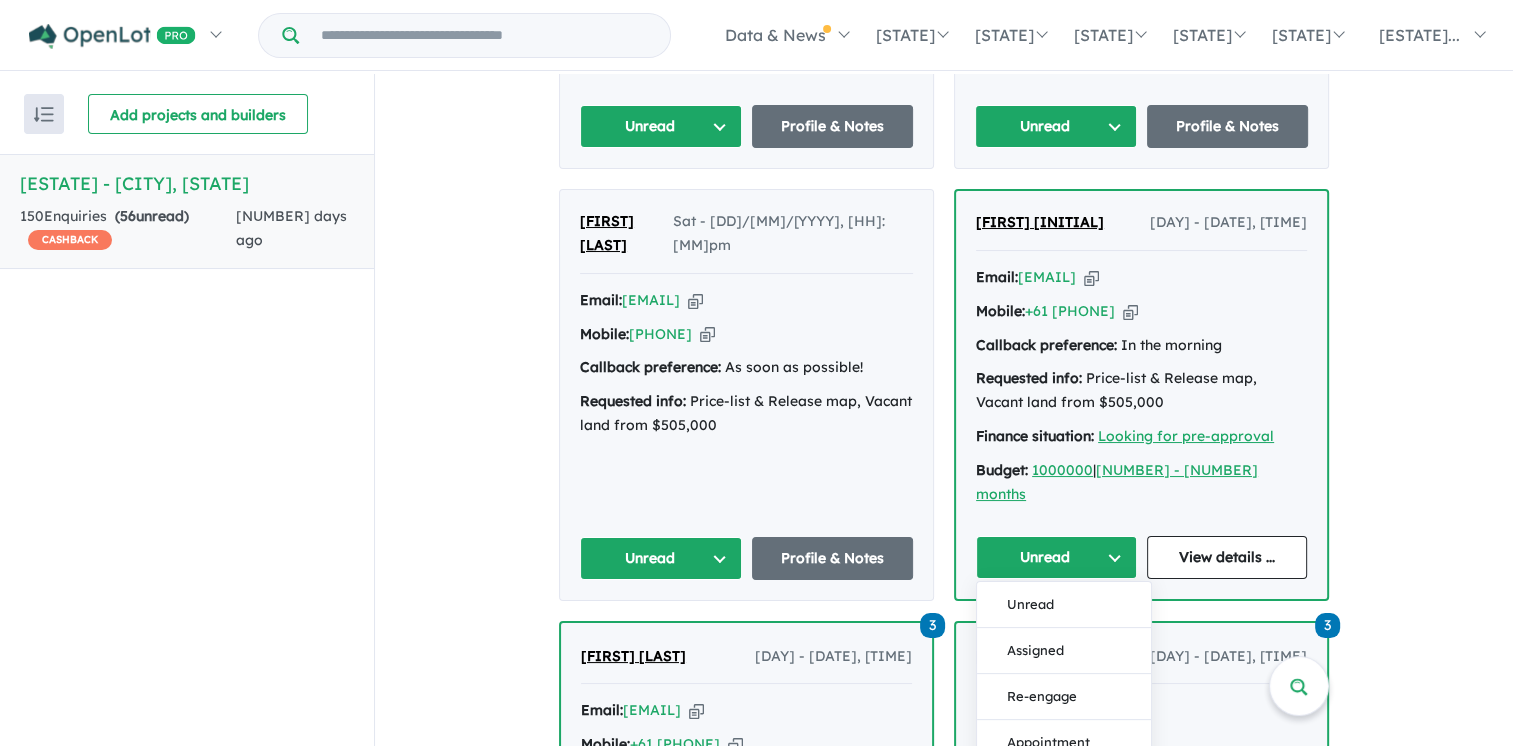 scroll, scrollTop: 2036, scrollLeft: 0, axis: vertical 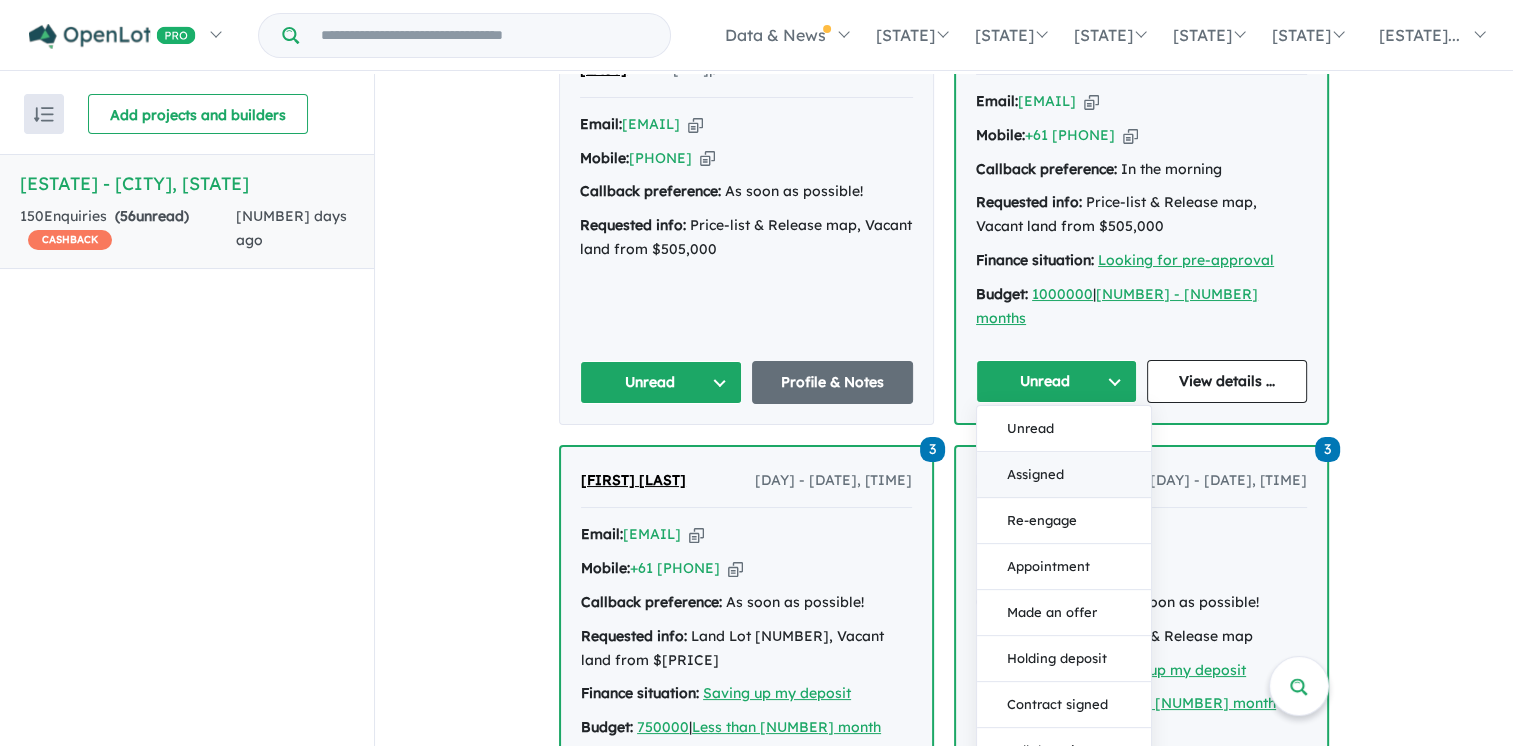 click on "Assigned" at bounding box center [1064, 475] 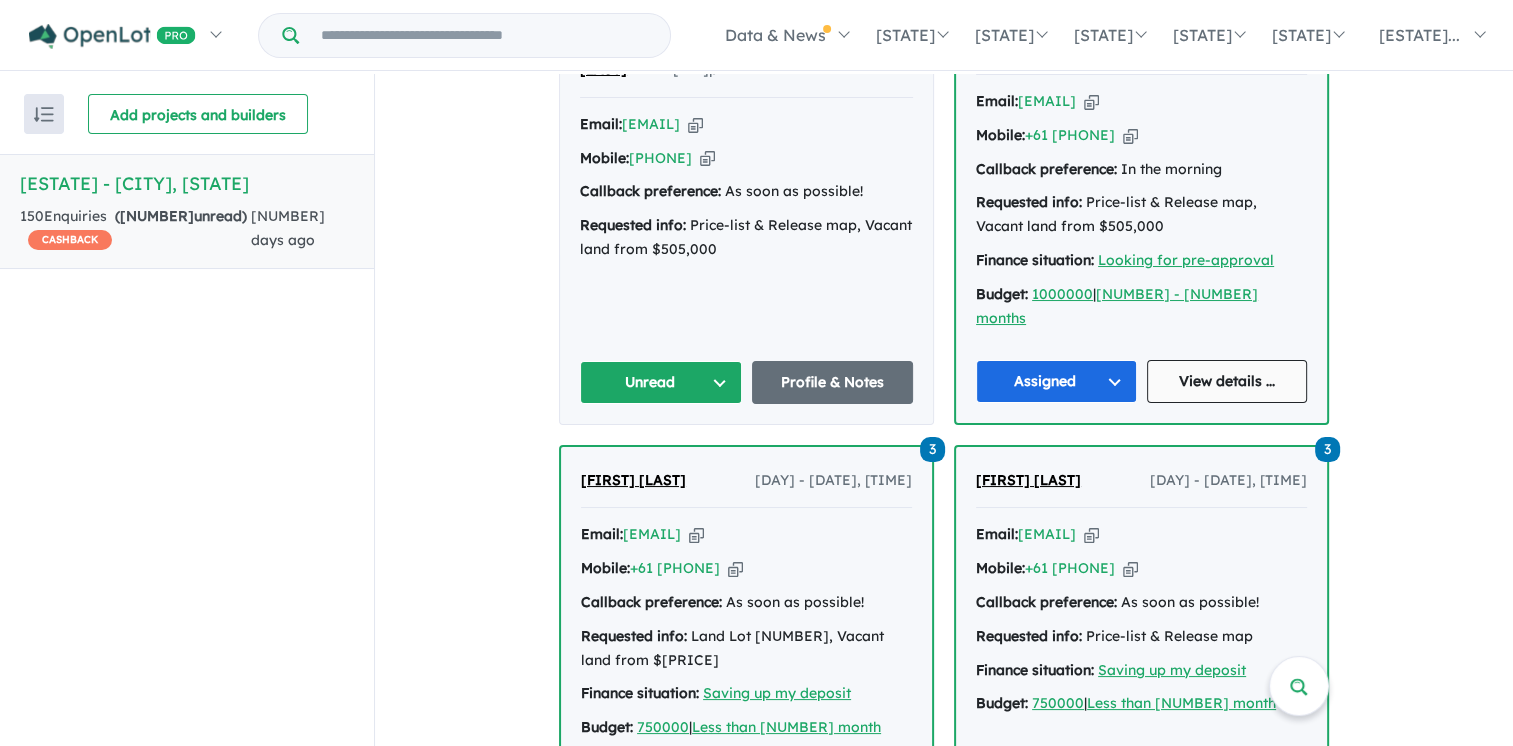 click on "View details ..." at bounding box center (1227, 381) 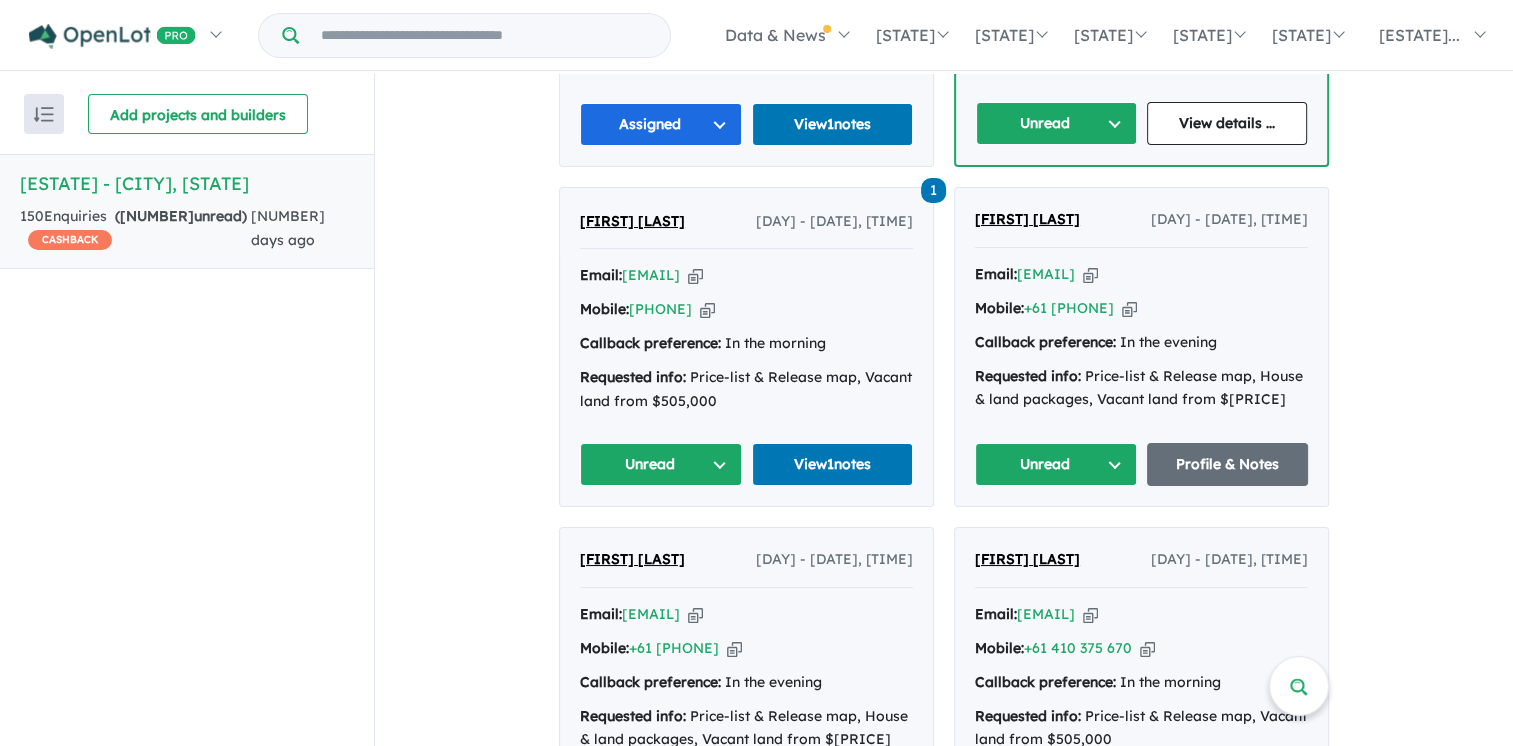 scroll, scrollTop: 1236, scrollLeft: 0, axis: vertical 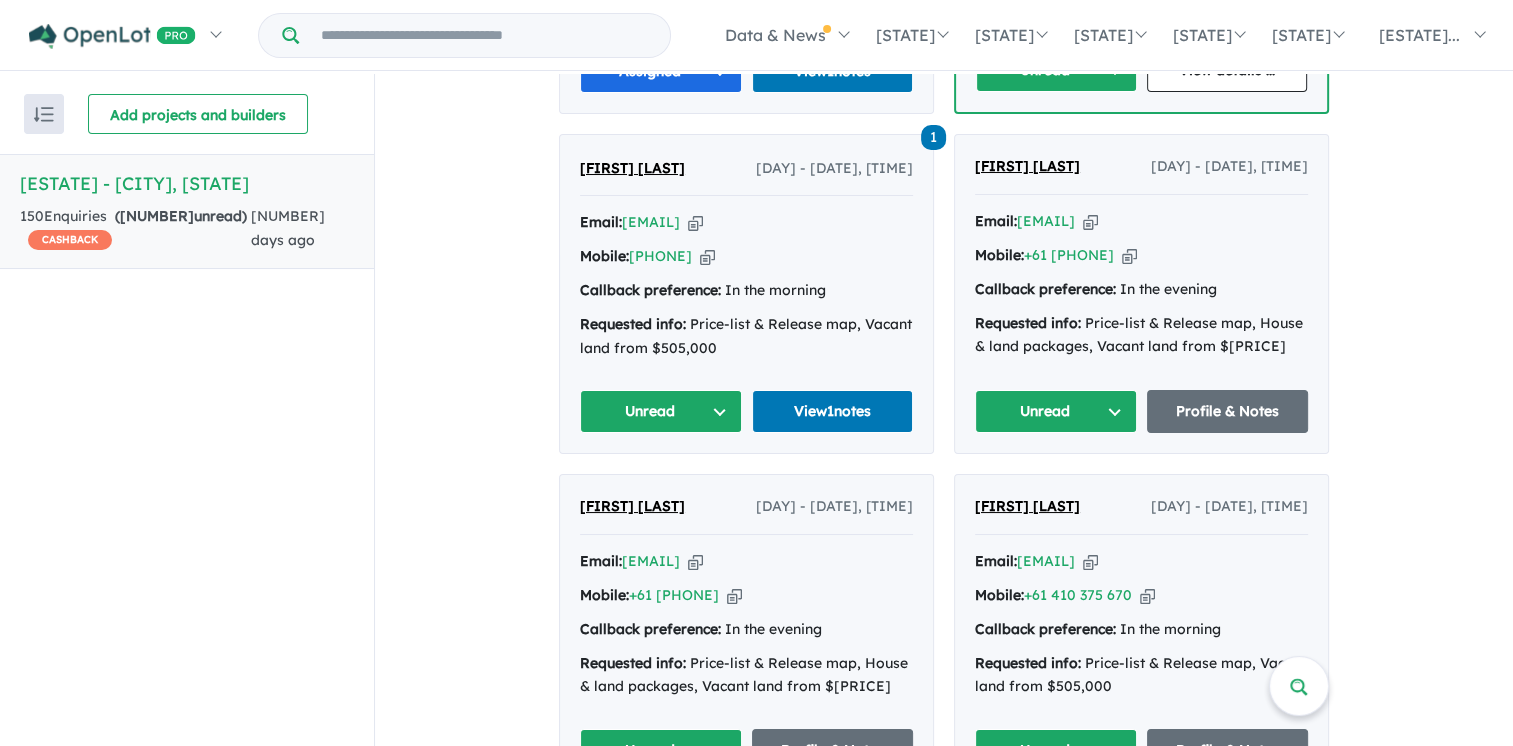 click on "Unread" at bounding box center (661, 411) 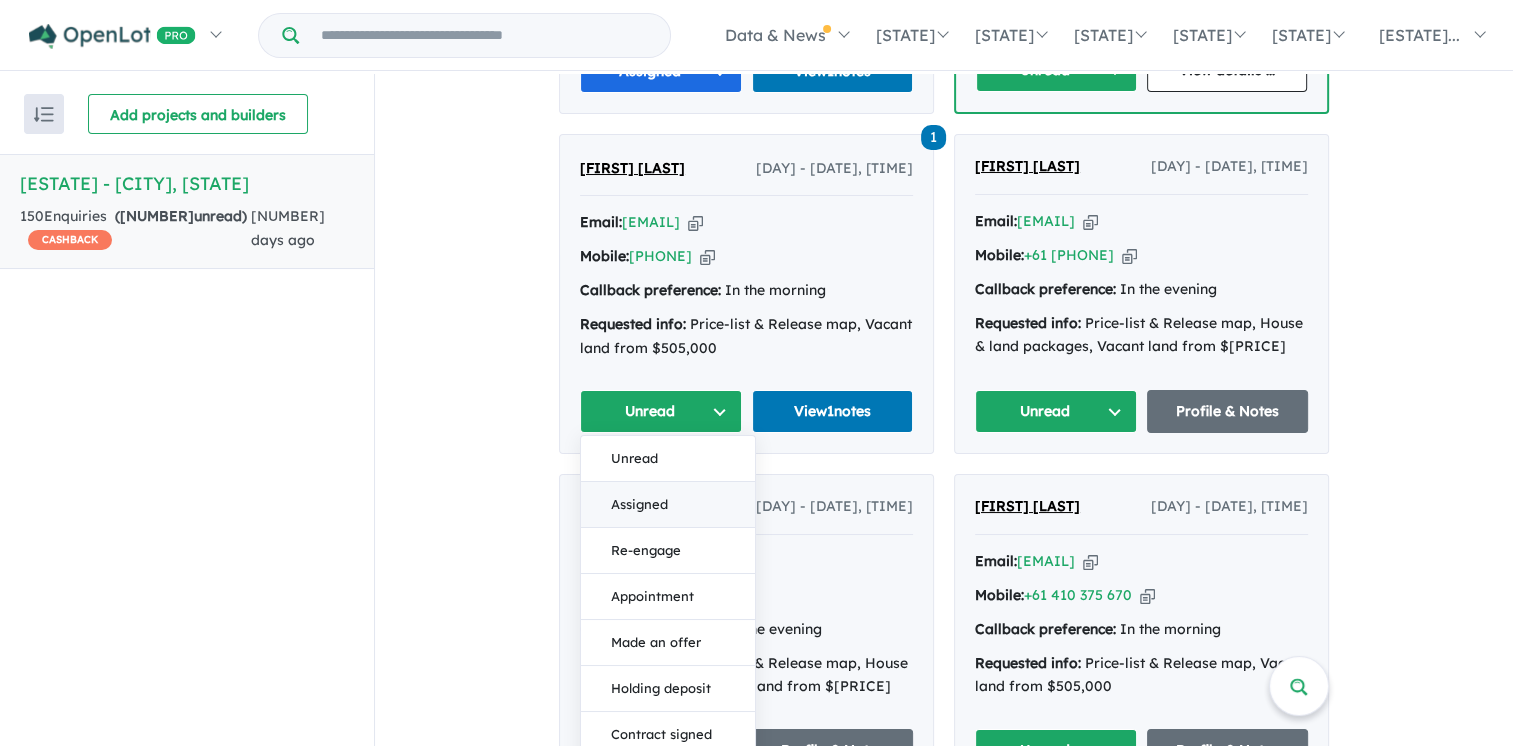click on "Assigned" at bounding box center (668, 505) 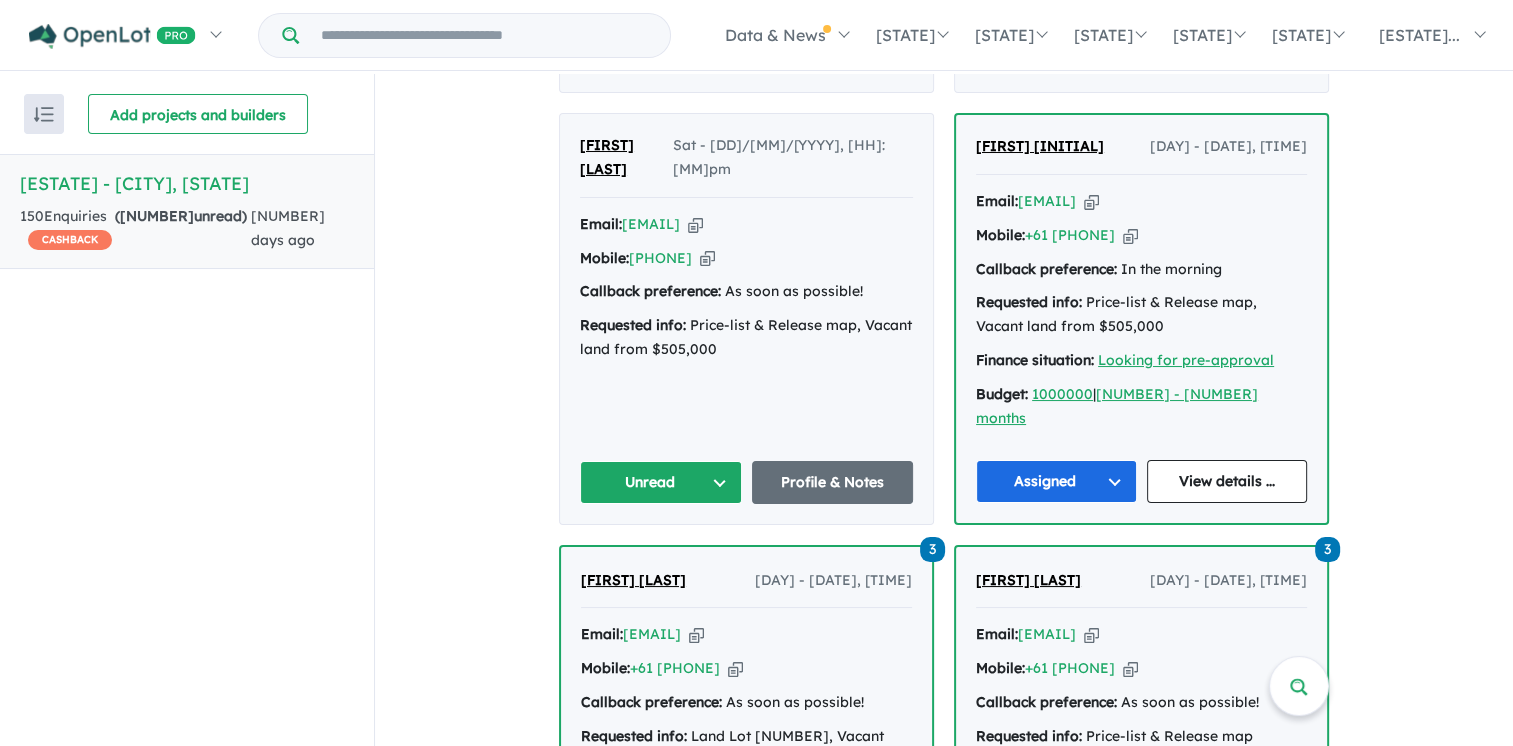 scroll, scrollTop: 1836, scrollLeft: 0, axis: vertical 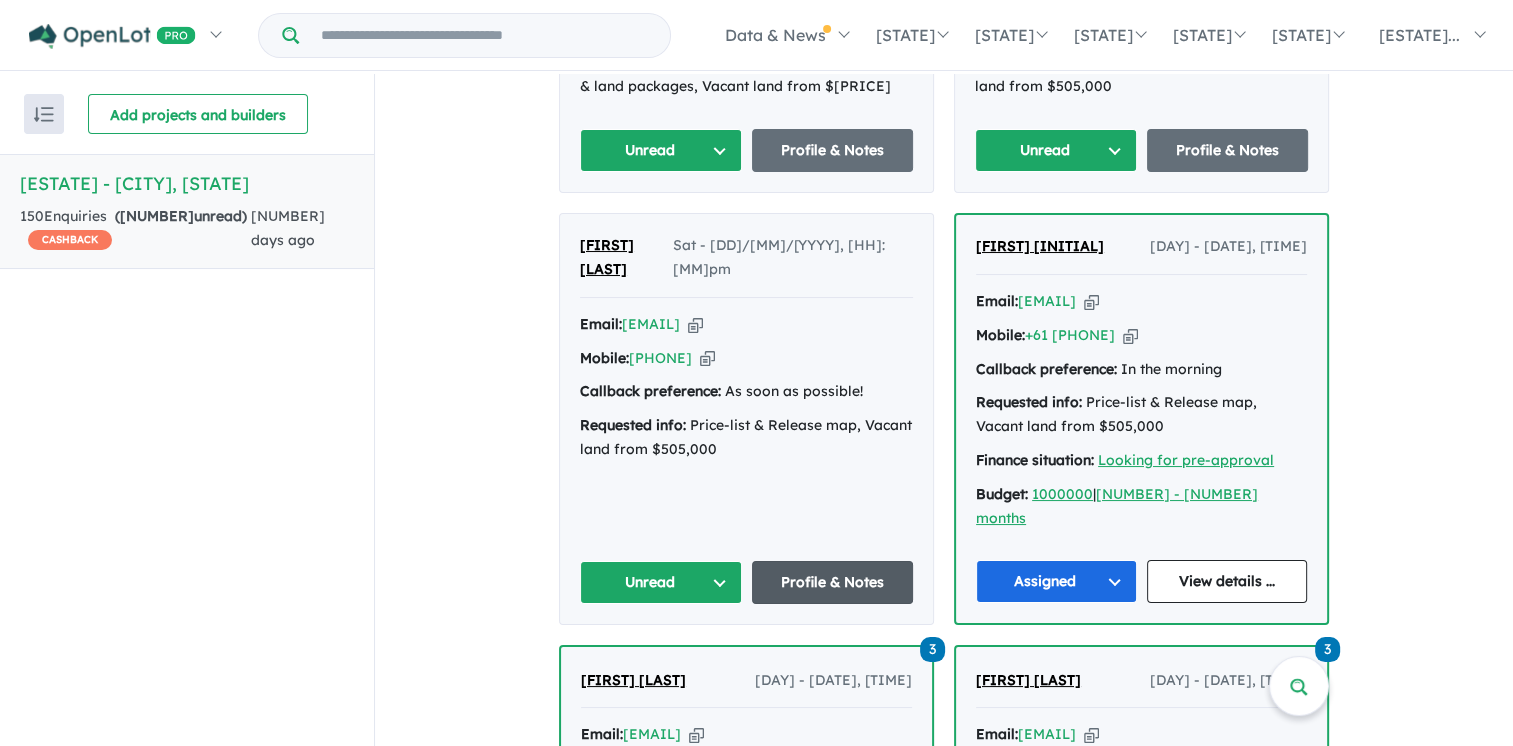 click on "Profile & Notes" at bounding box center [833, 582] 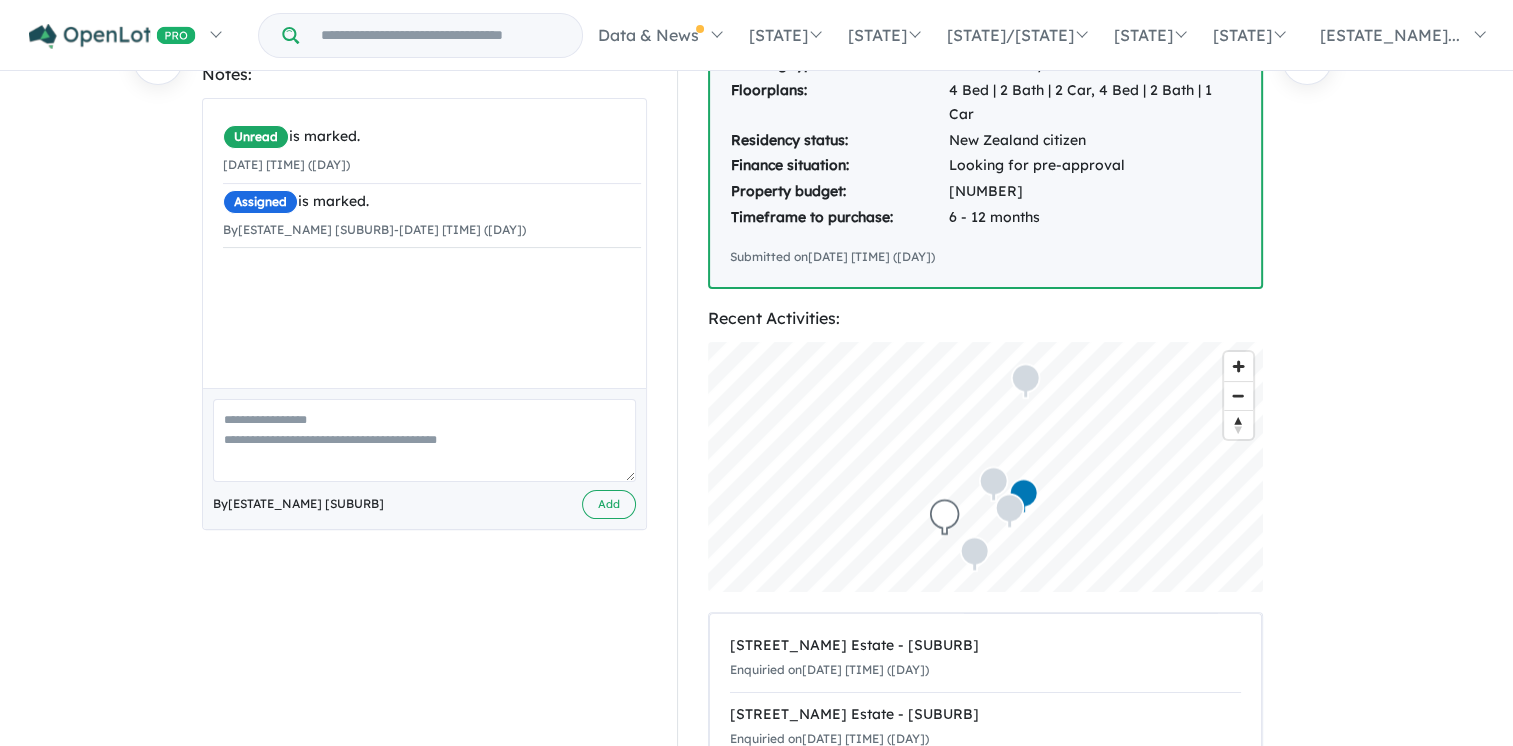 scroll, scrollTop: 500, scrollLeft: 0, axis: vertical 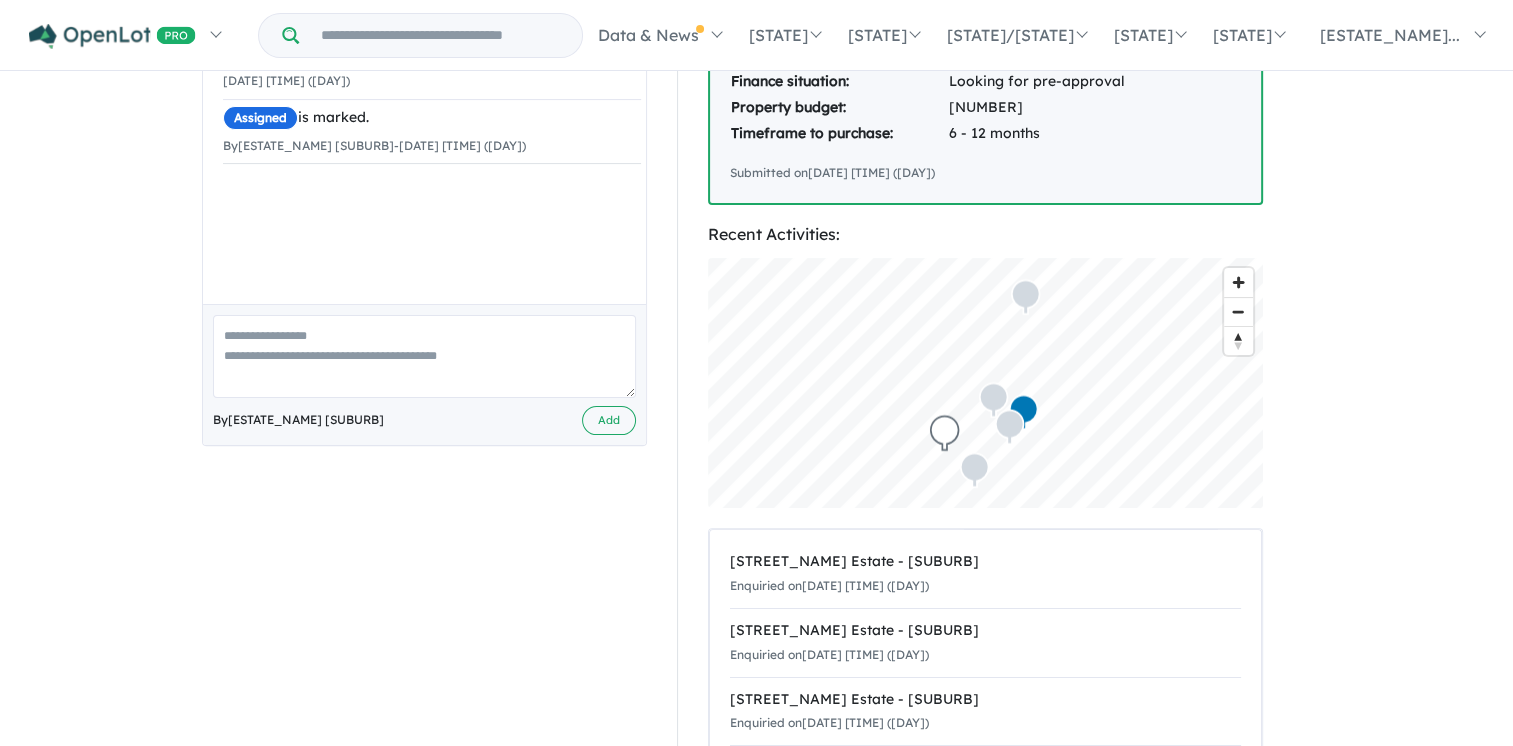 click at bounding box center [424, 356] 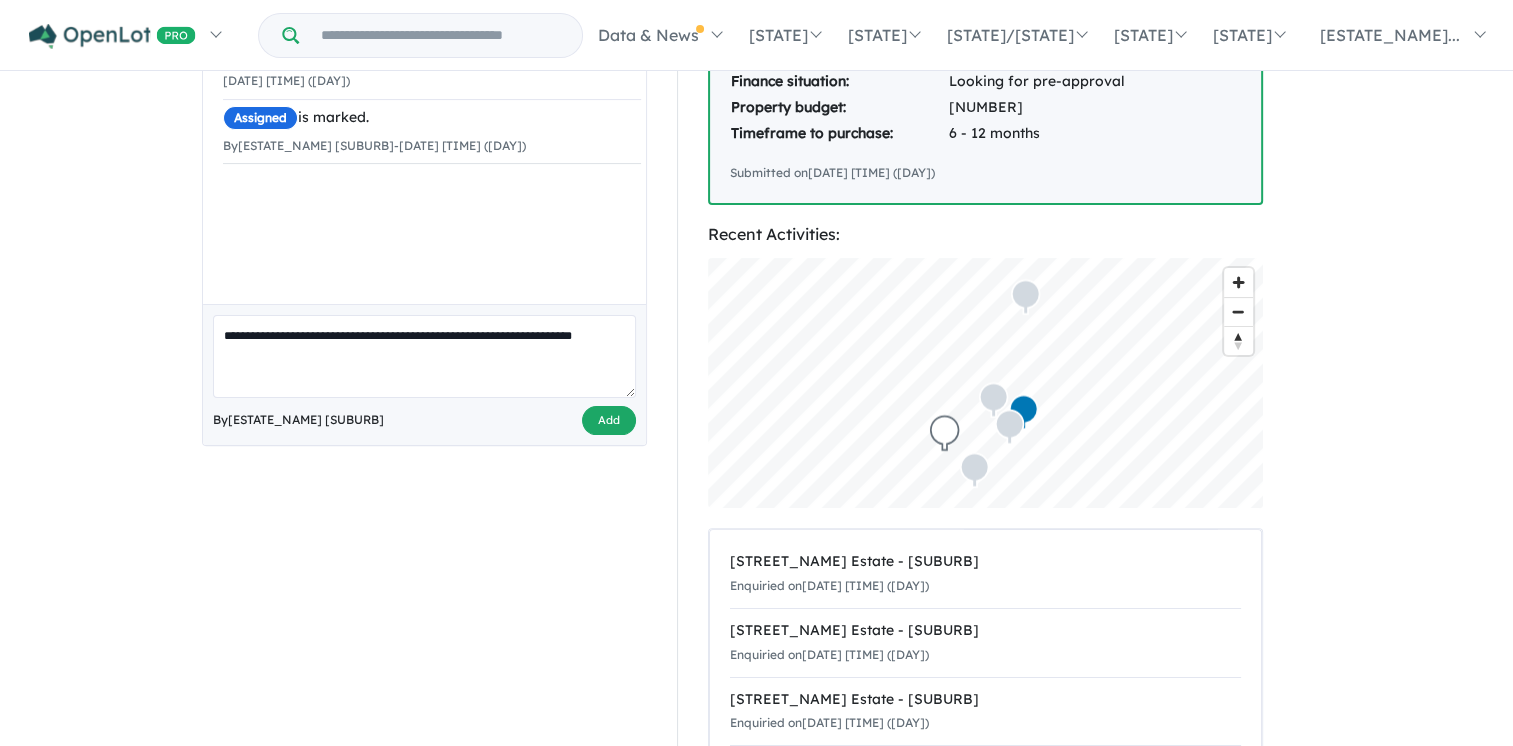 type on "**********" 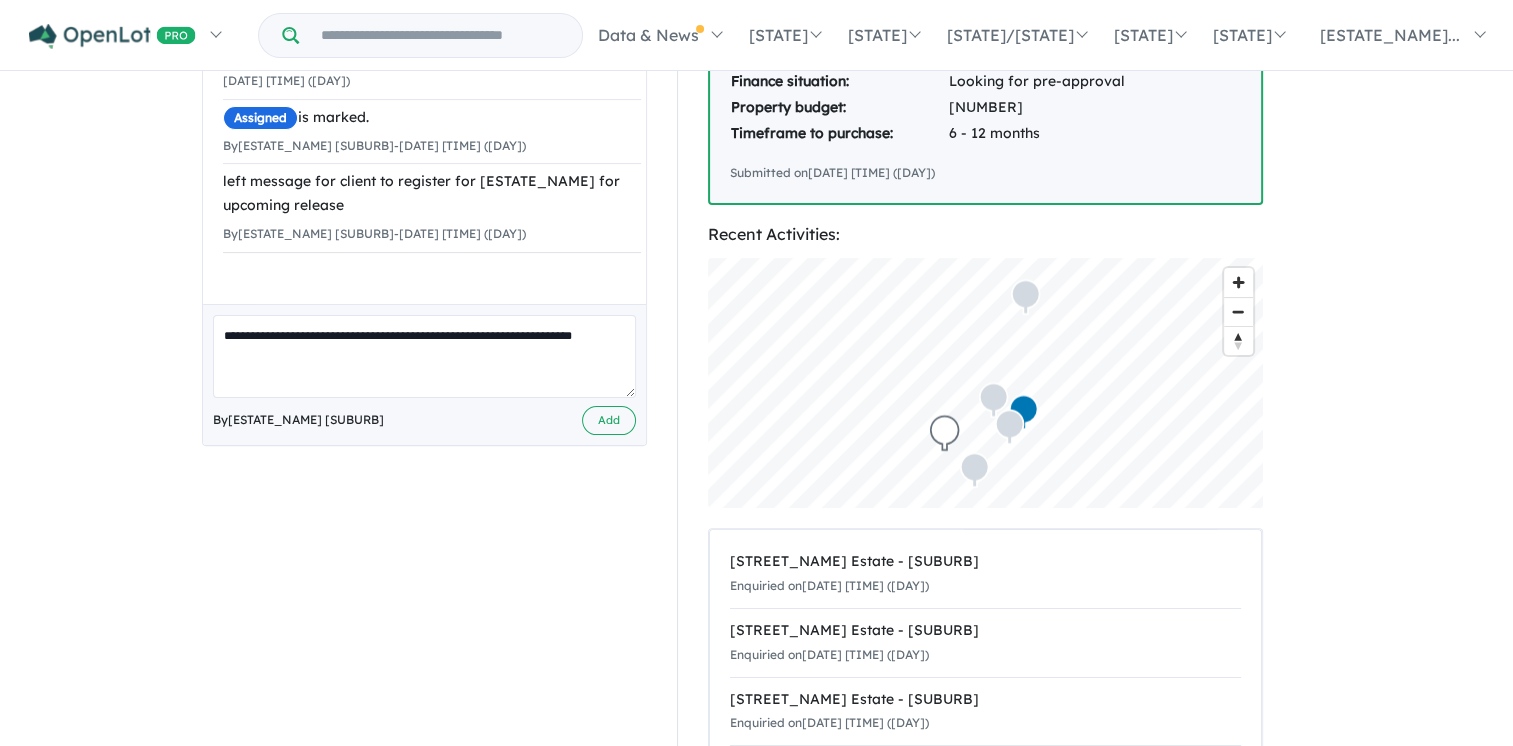 scroll, scrollTop: 0, scrollLeft: 0, axis: both 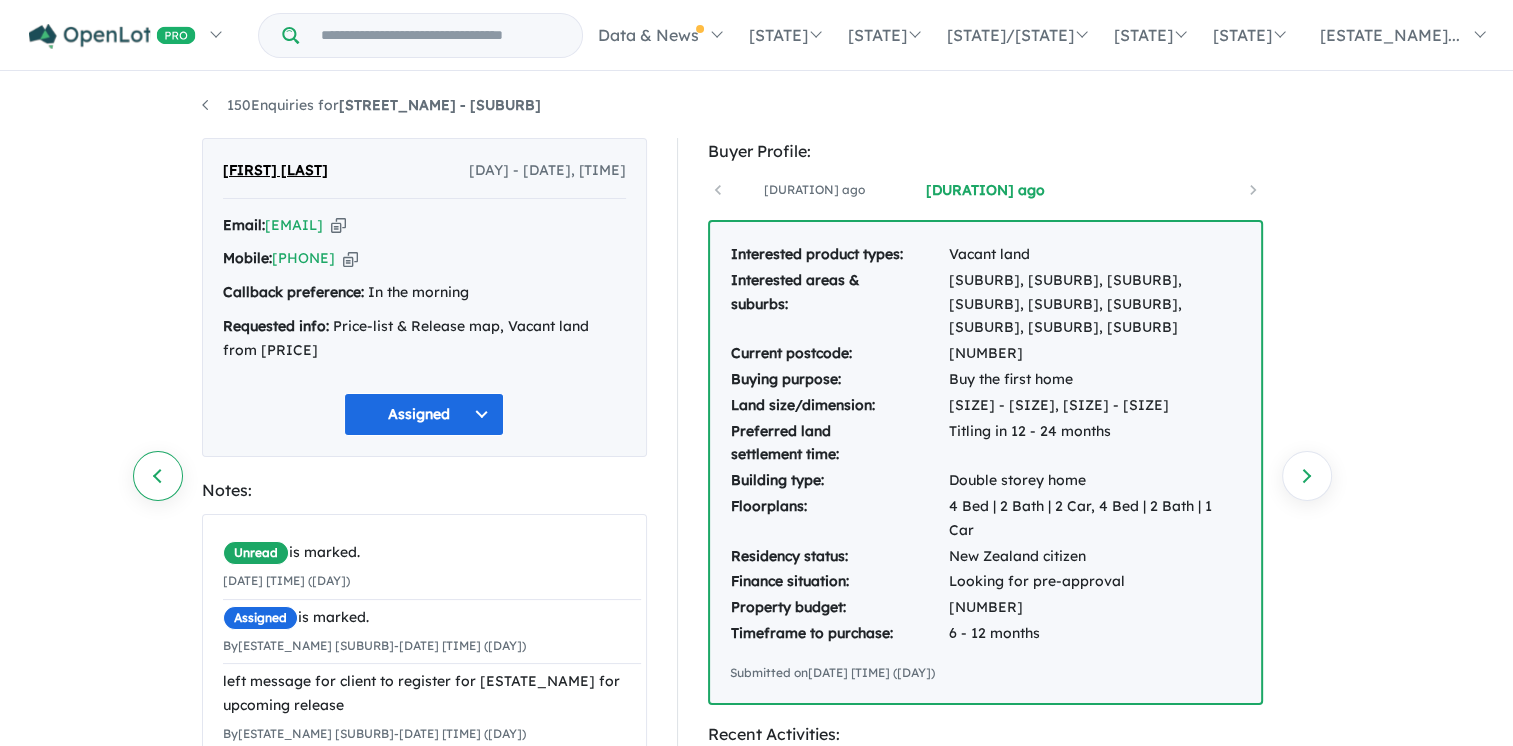 click on "Previous enquiry" at bounding box center (158, 476) 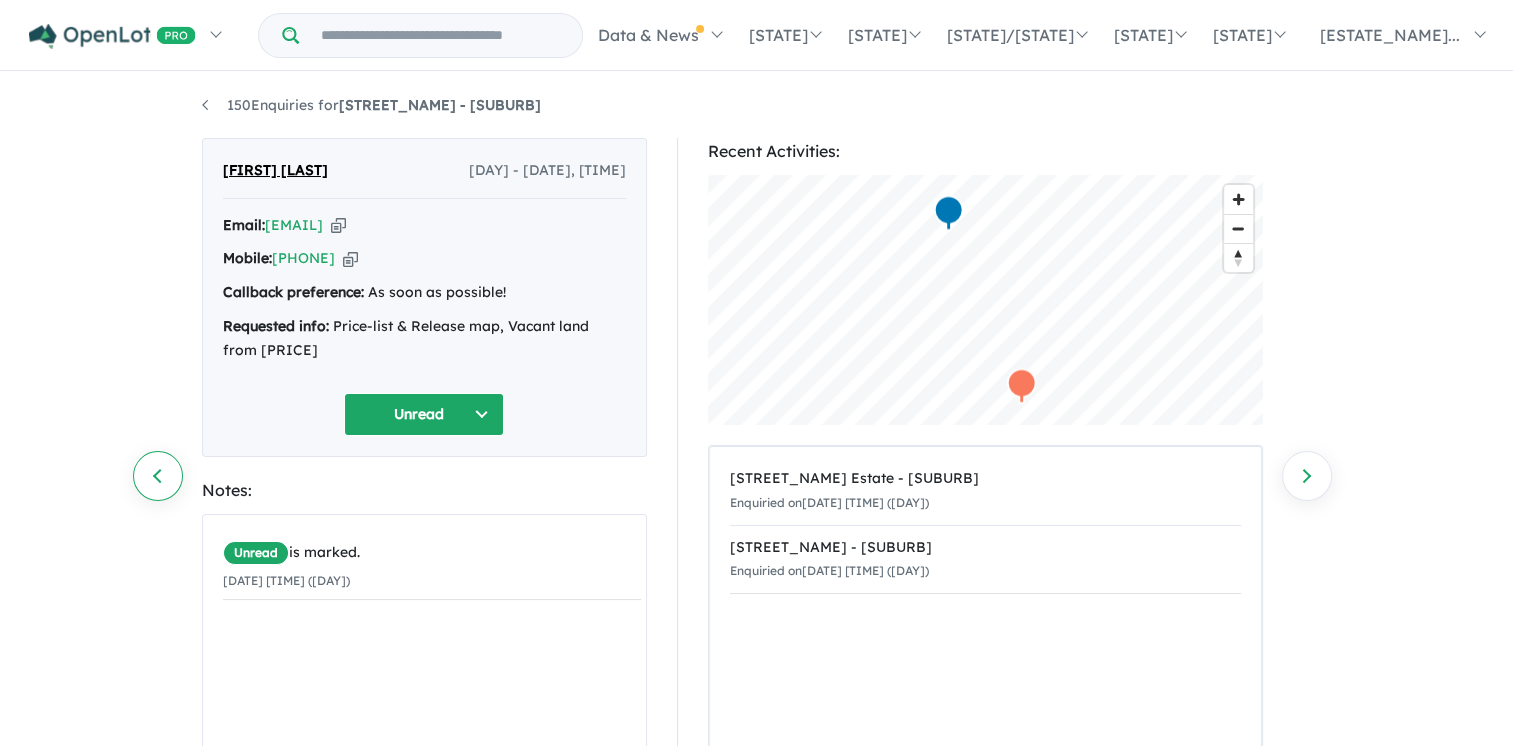 click on "Previous enquiry" at bounding box center [158, 476] 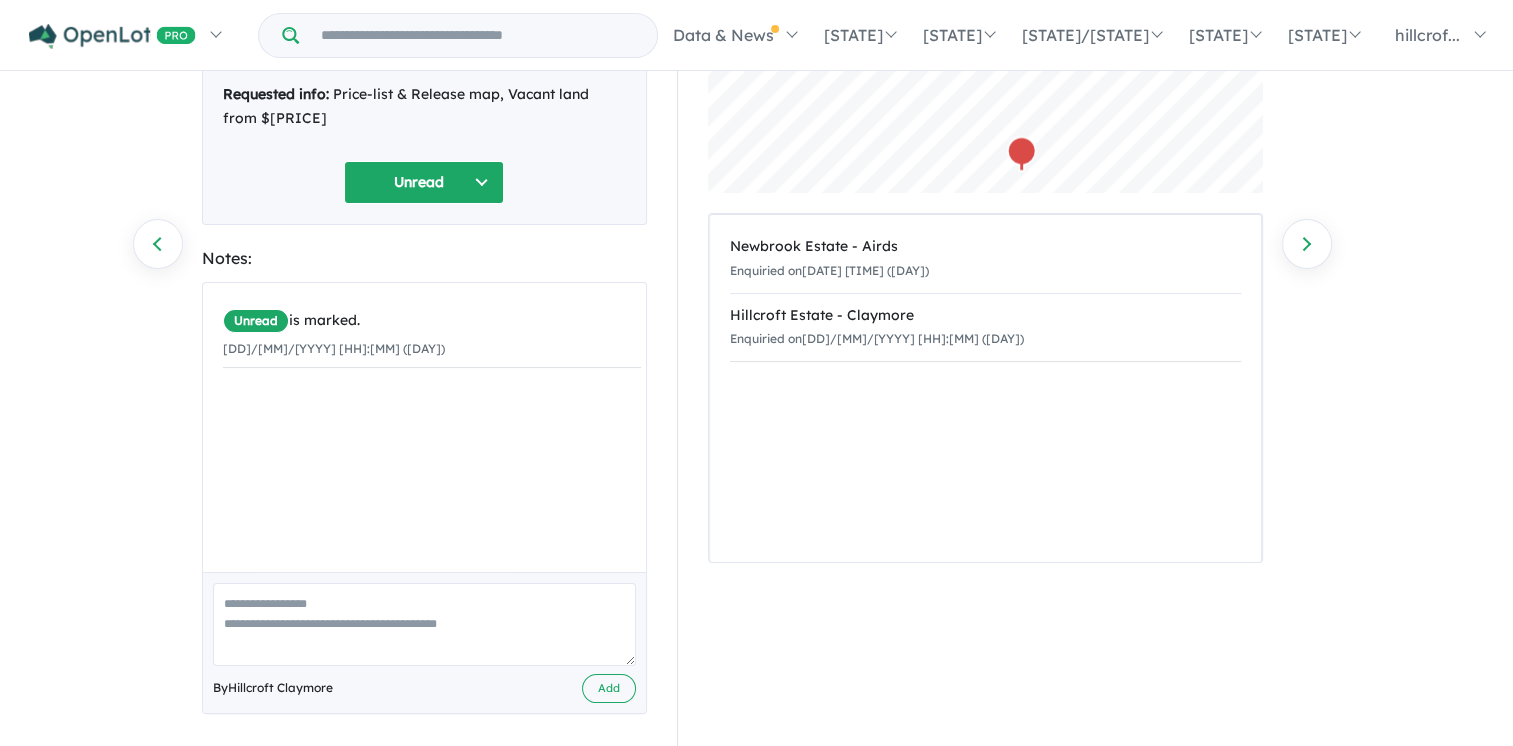 scroll, scrollTop: 238, scrollLeft: 0, axis: vertical 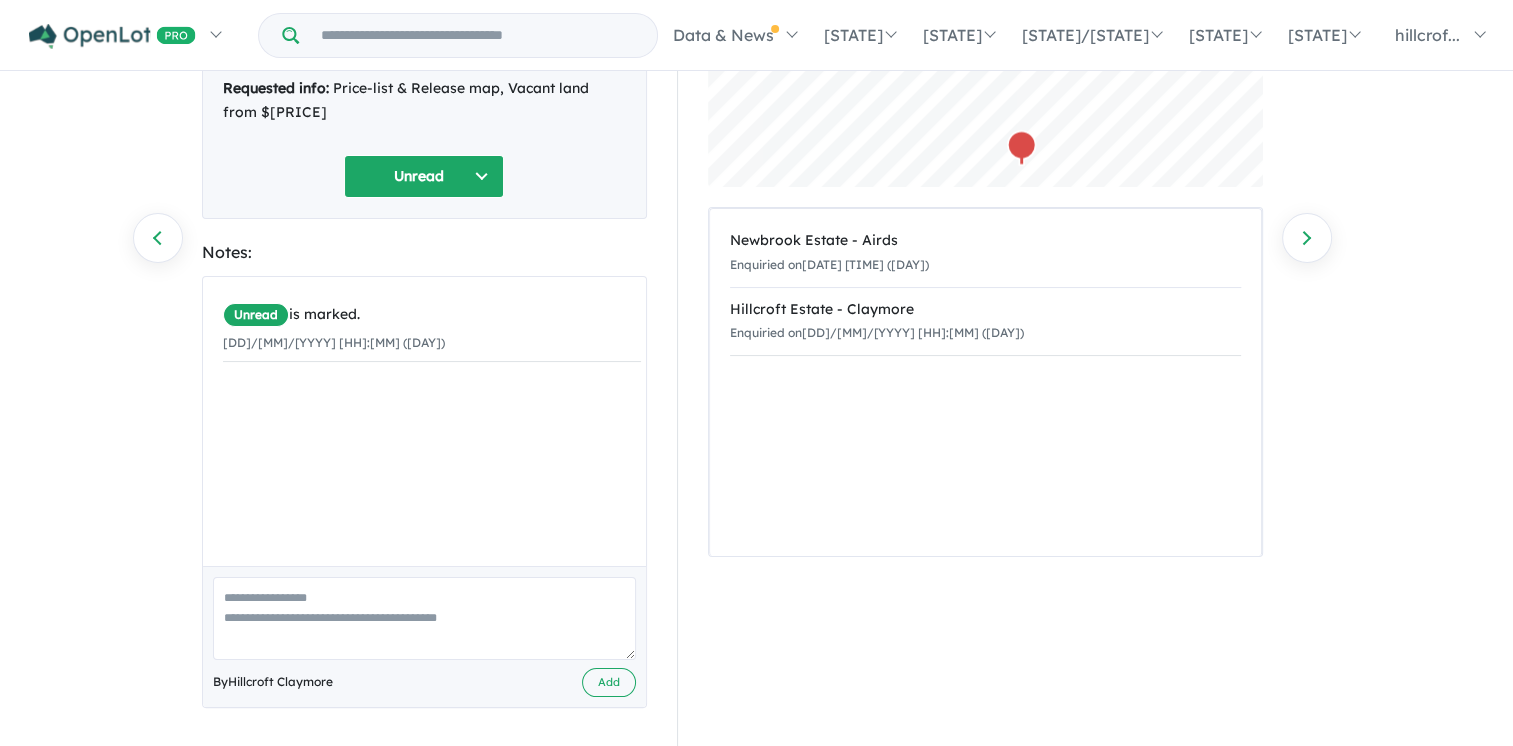 click on "Unread" at bounding box center [424, 176] 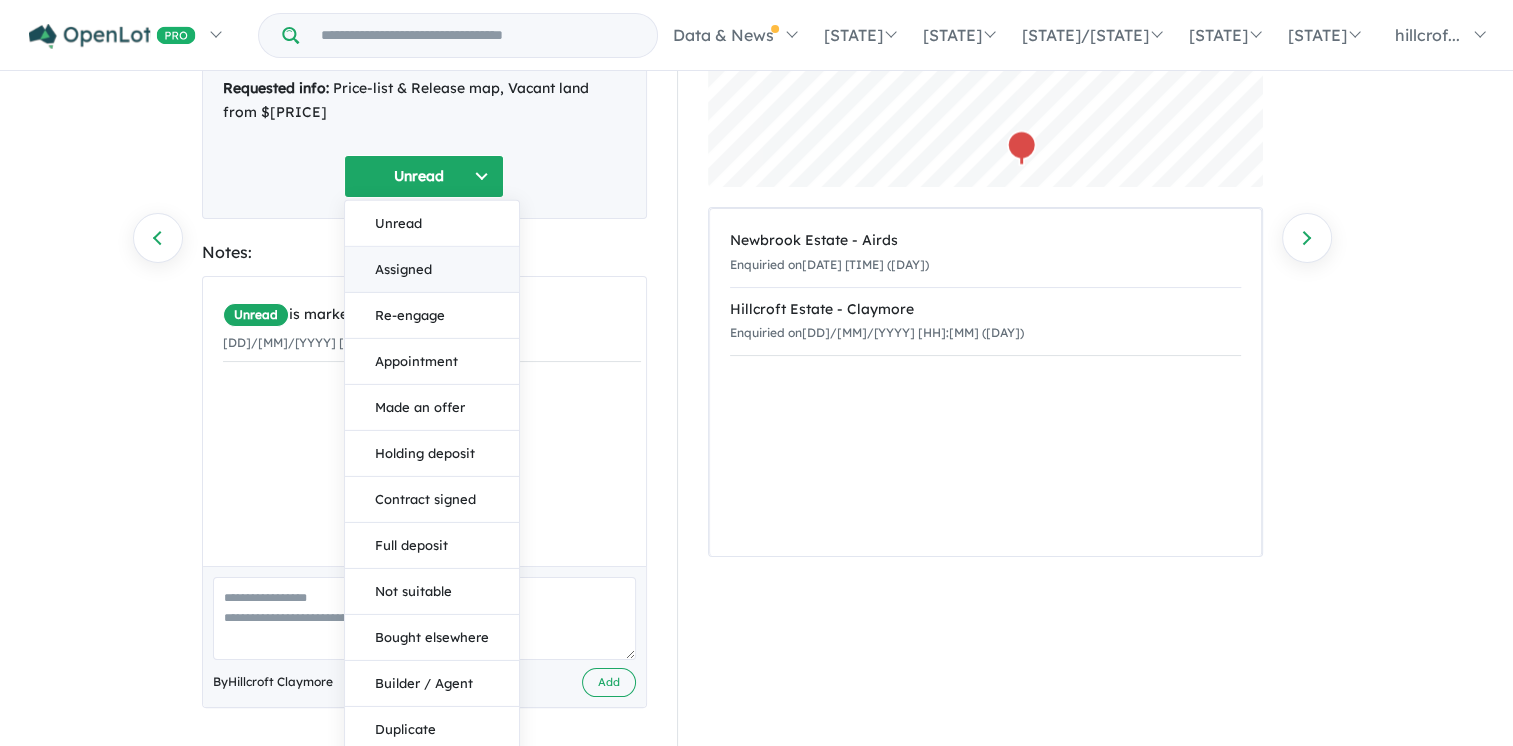click on "Assigned" at bounding box center (432, 269) 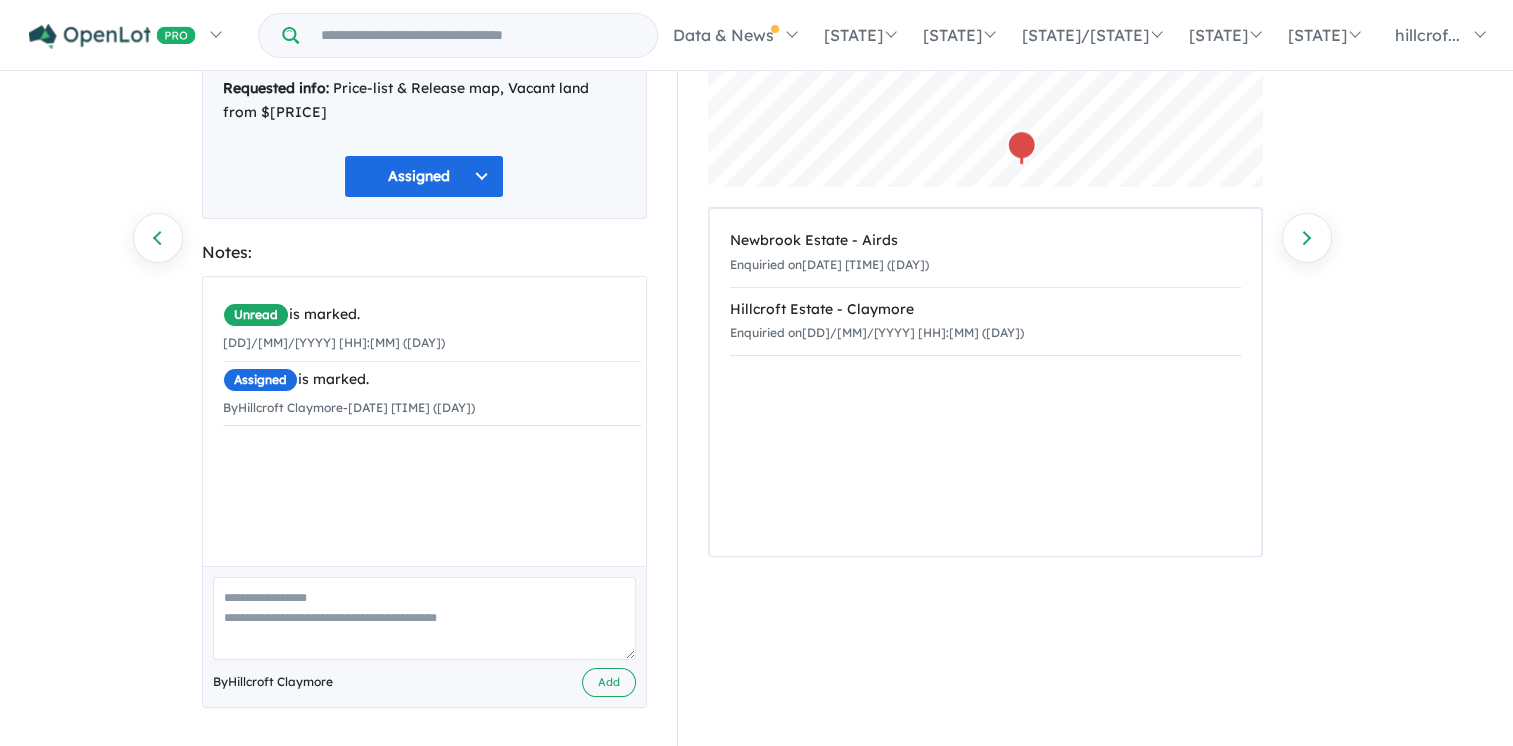 click at bounding box center (424, 618) 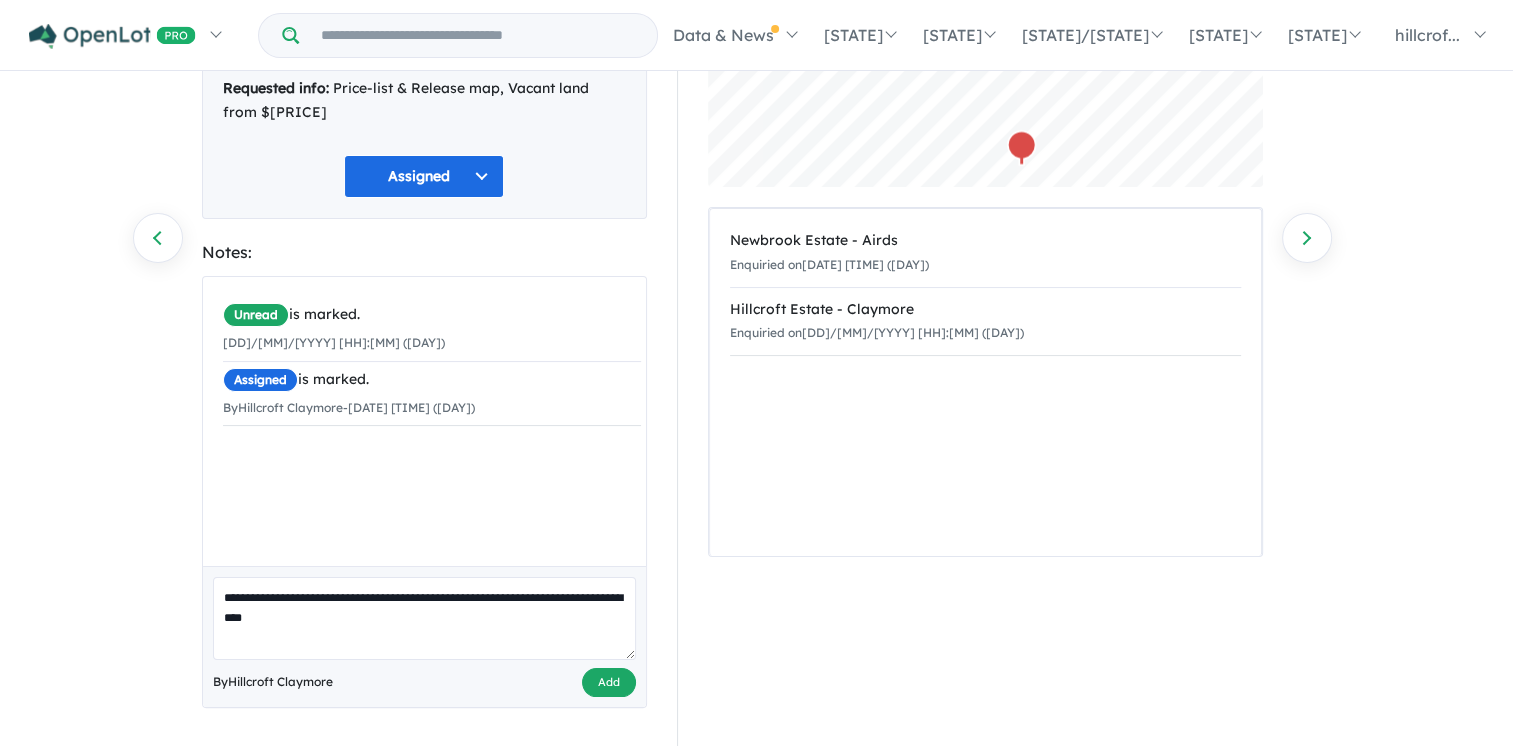 type on "**********" 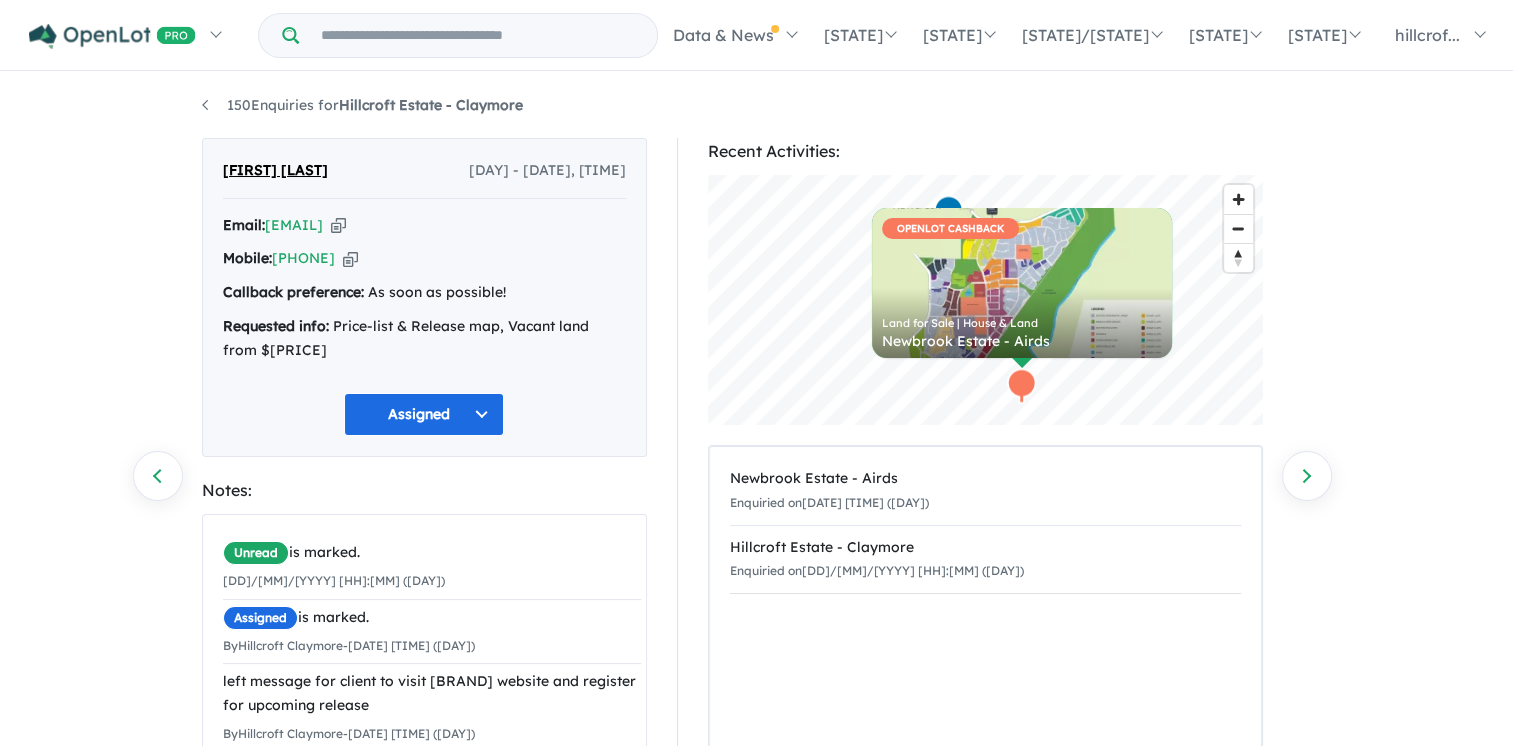 scroll, scrollTop: 0, scrollLeft: 0, axis: both 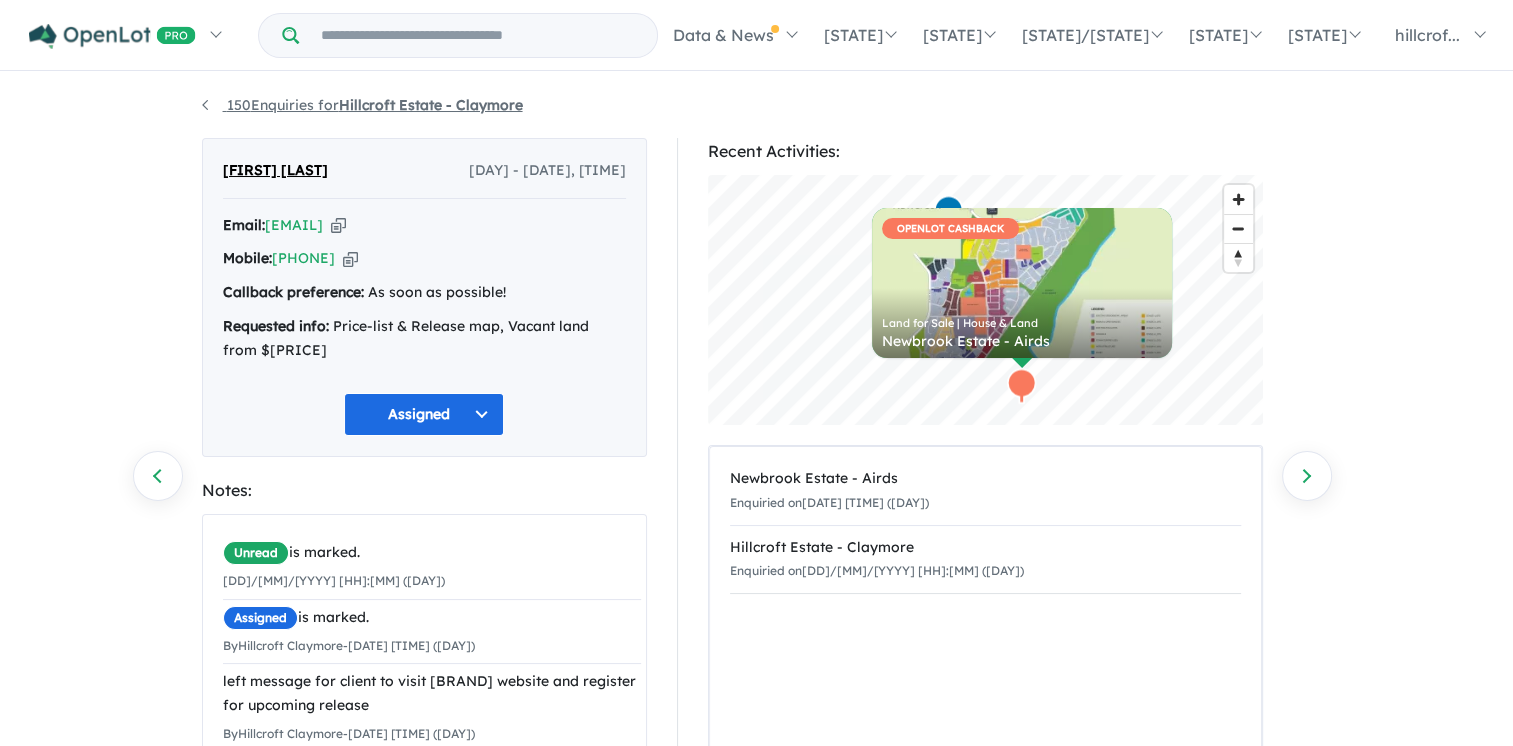 click on "[NUMBER] Enquiries for Hillcroft Estate - Claymore" at bounding box center (362, 105) 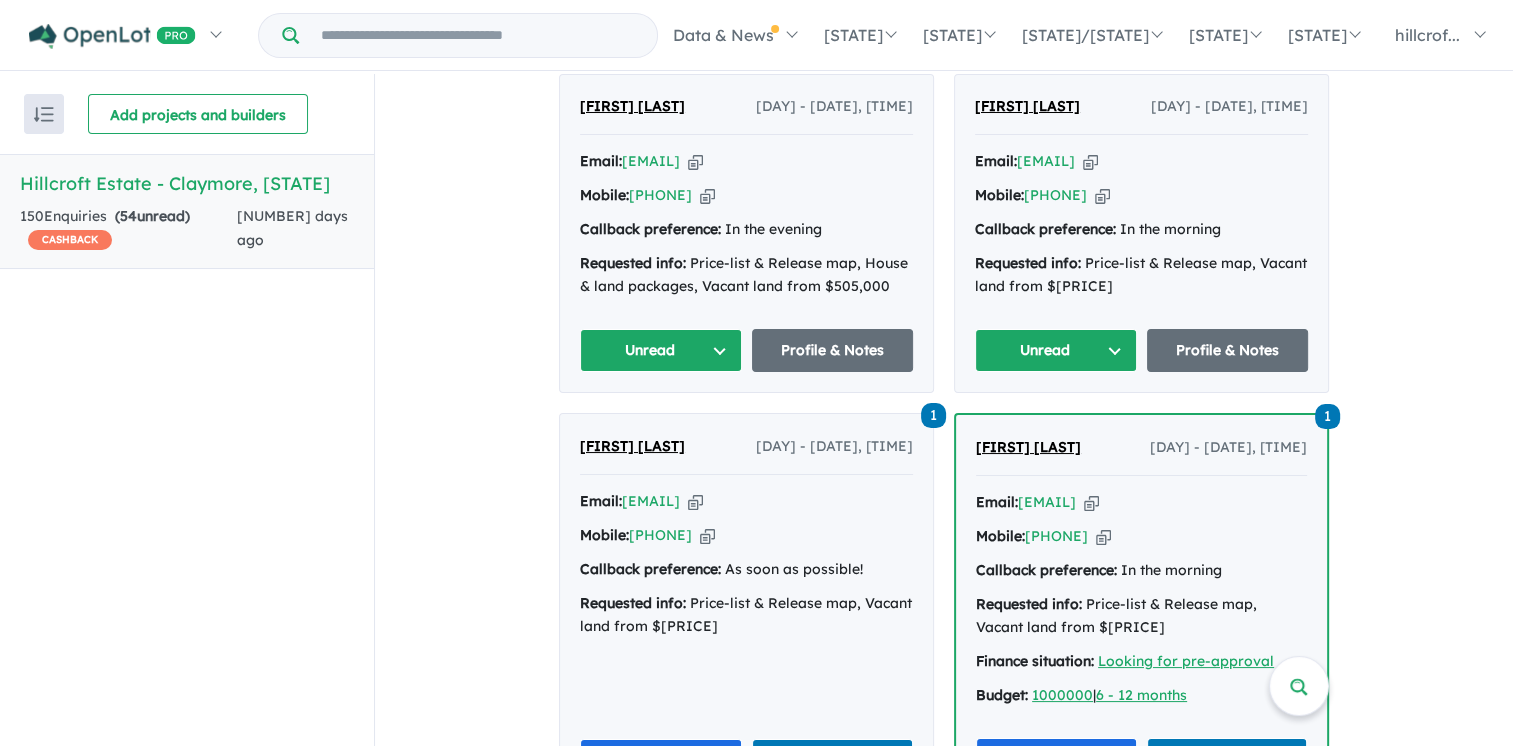 scroll, scrollTop: 1436, scrollLeft: 0, axis: vertical 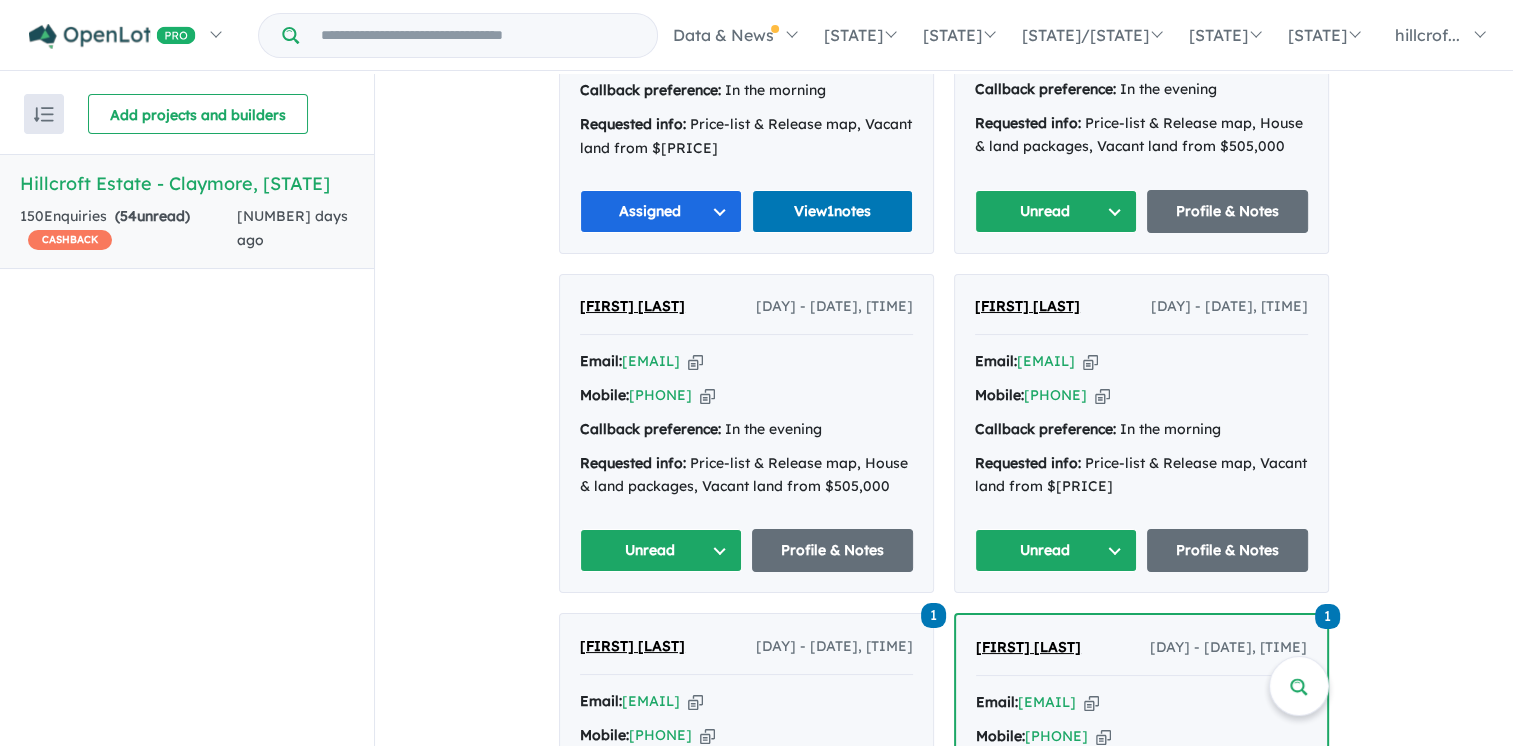 click on "Unread" at bounding box center (661, 550) 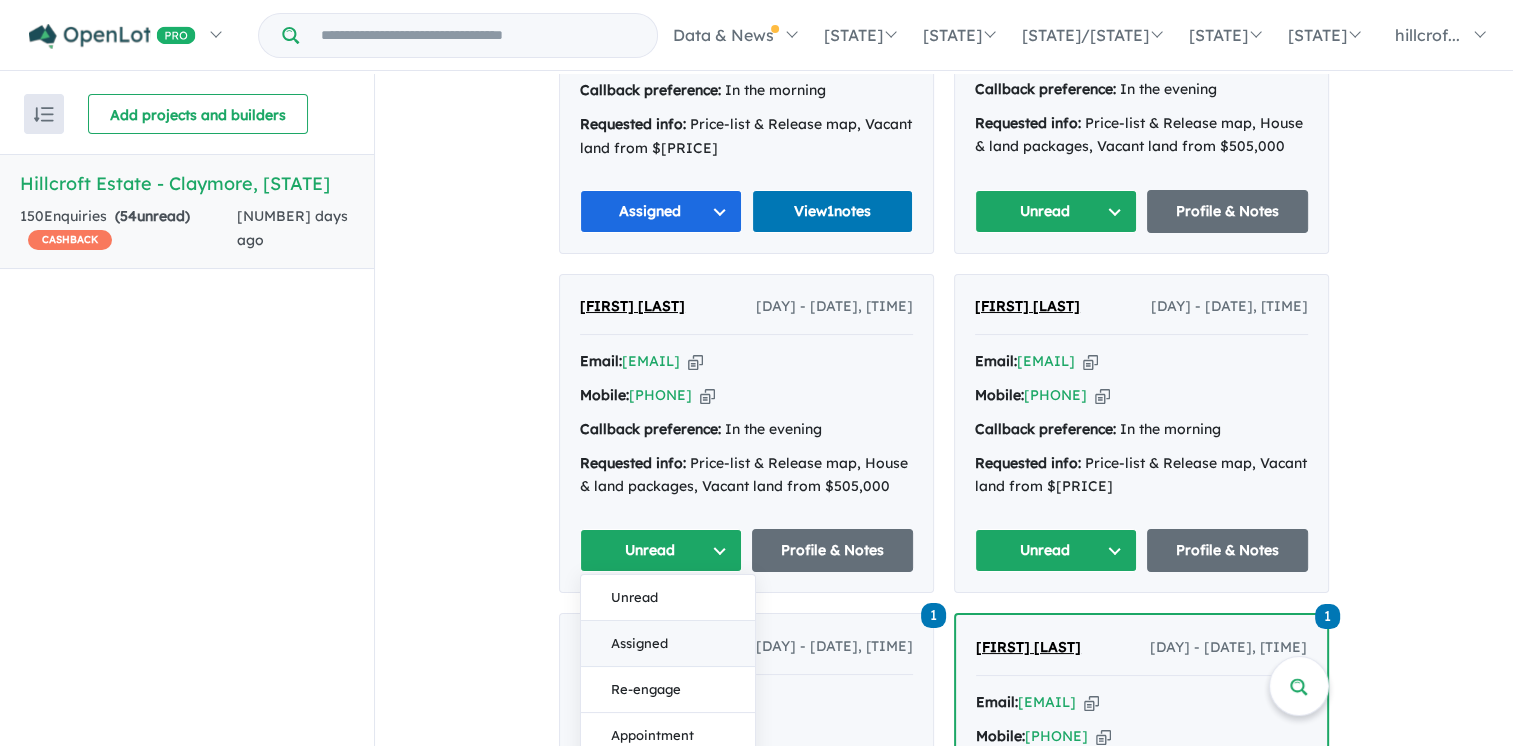 click on "Assigned" at bounding box center (668, 644) 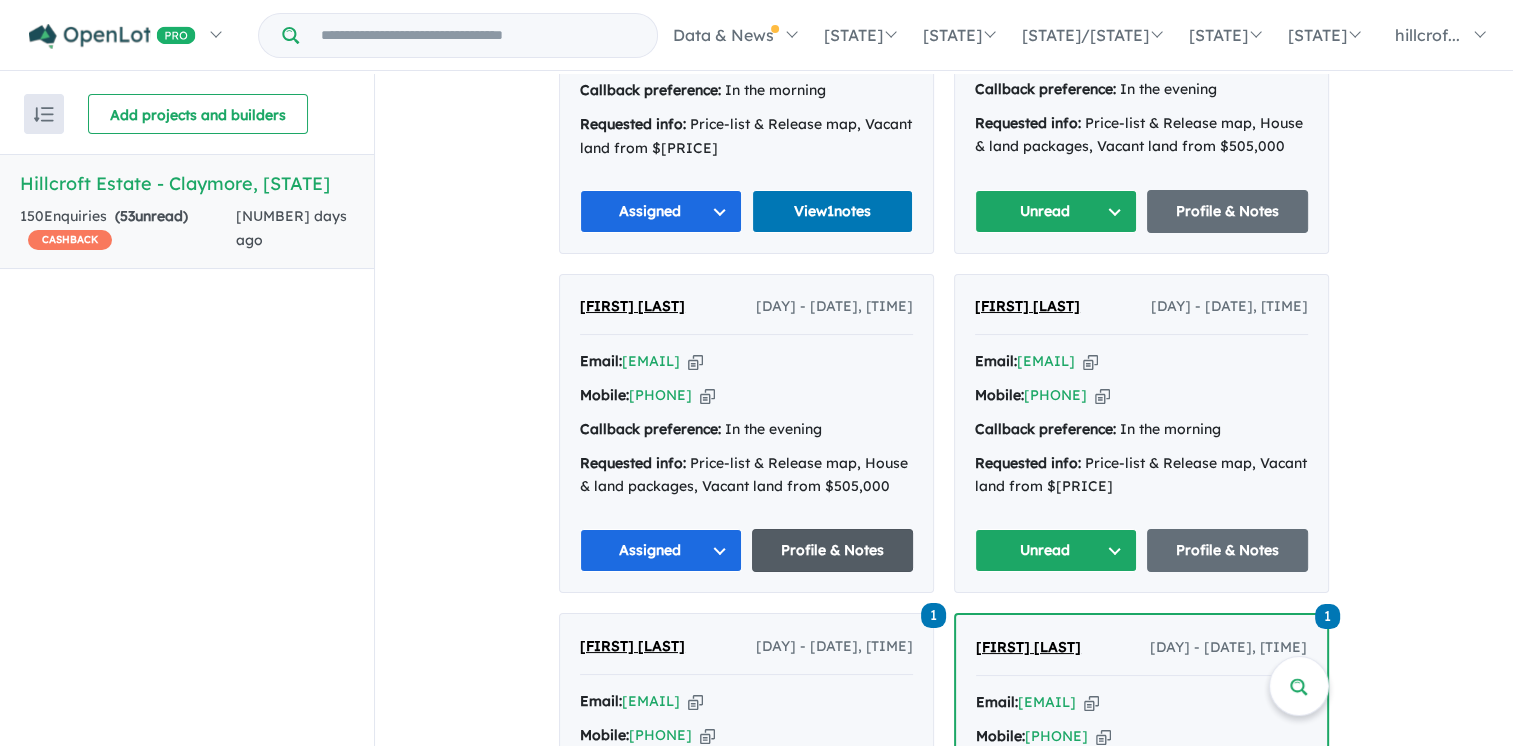 click on "Profile & Notes" at bounding box center (833, 550) 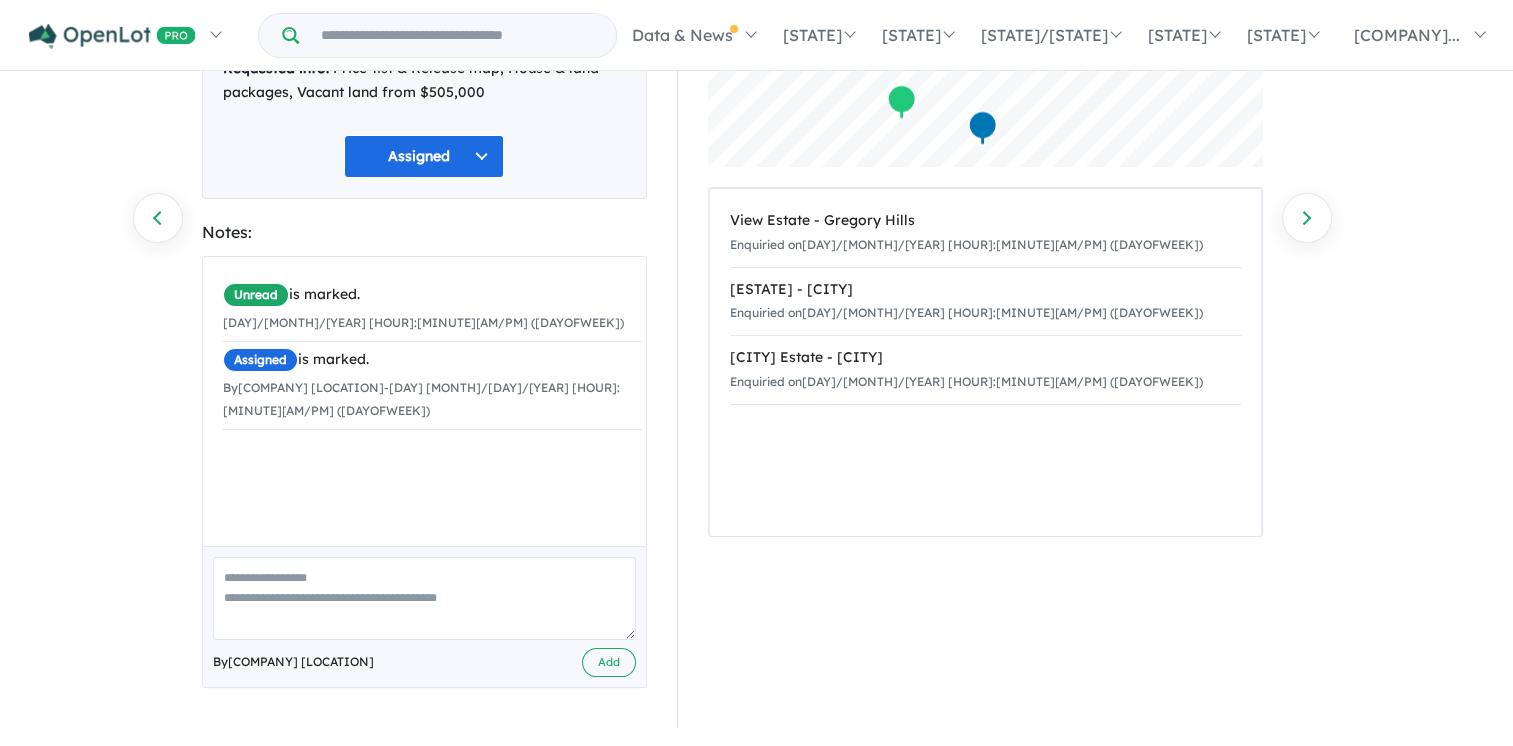 scroll, scrollTop: 238, scrollLeft: 0, axis: vertical 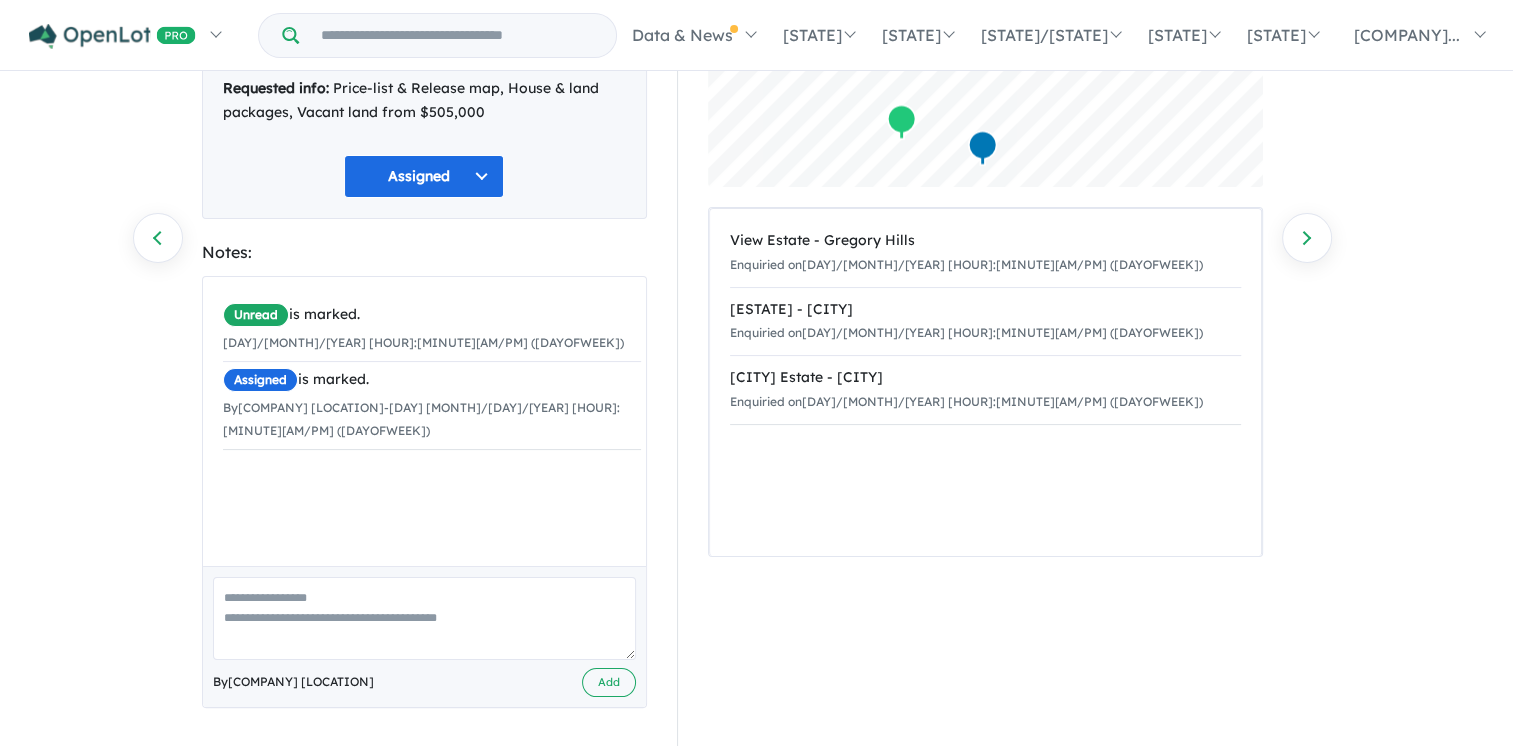 click at bounding box center [424, 618] 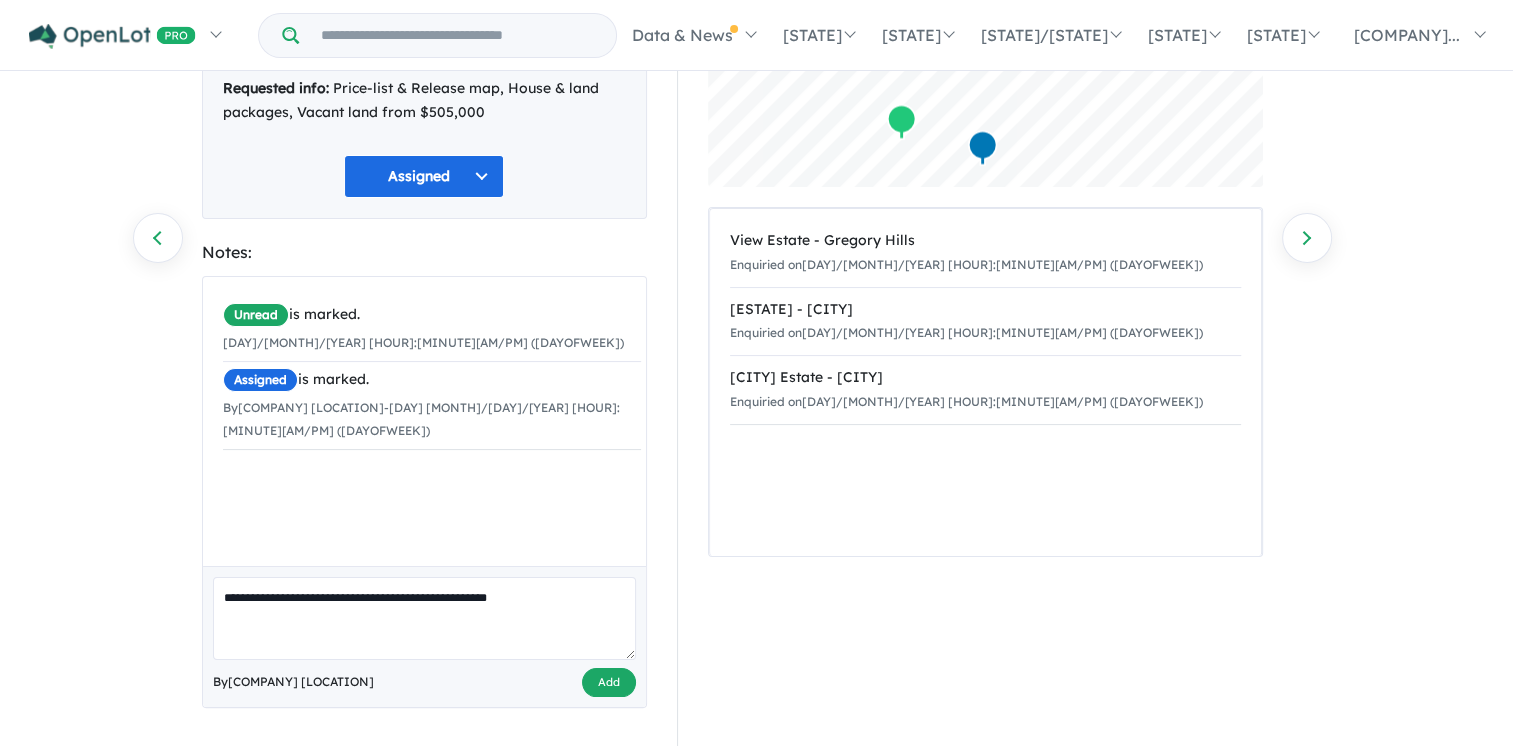 type on "**********" 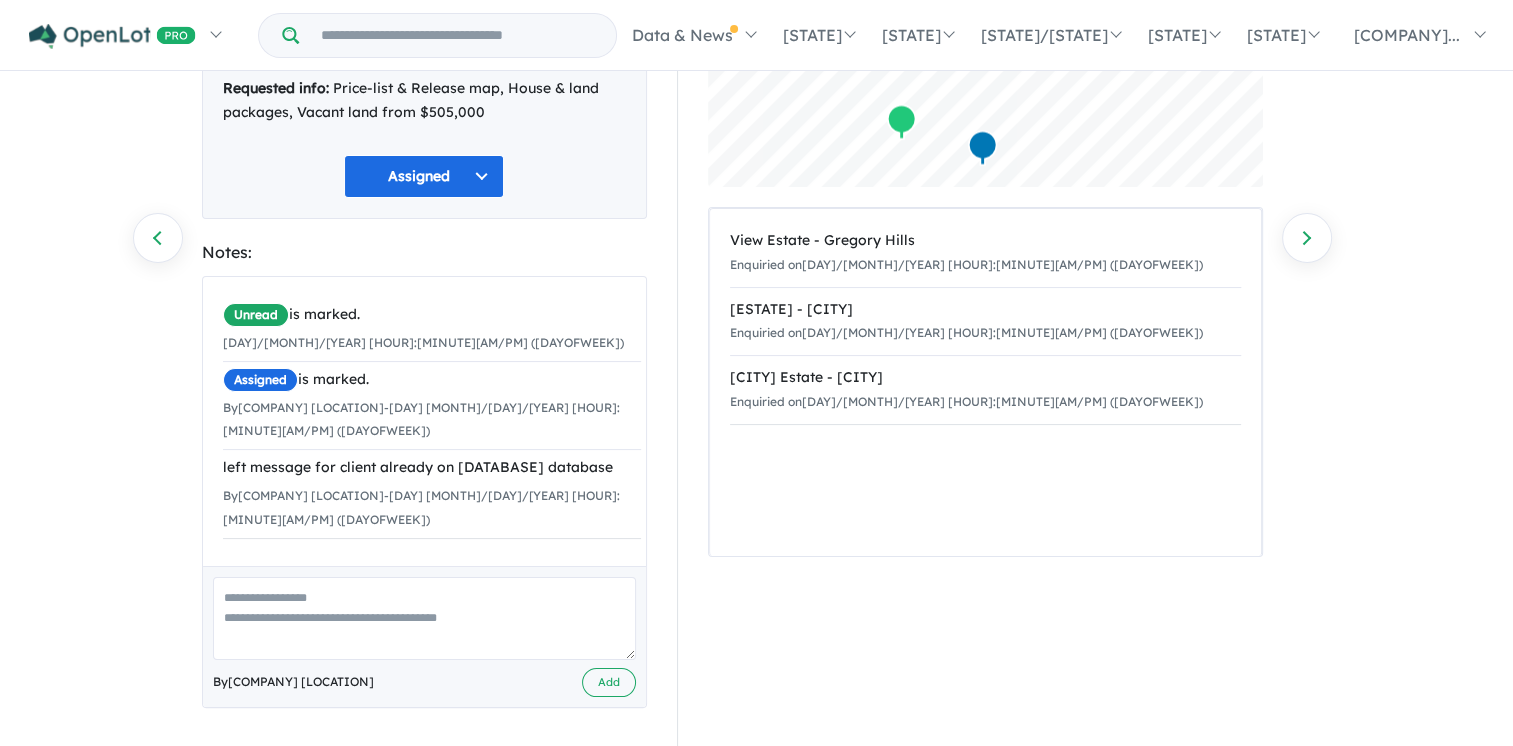 scroll, scrollTop: 0, scrollLeft: 0, axis: both 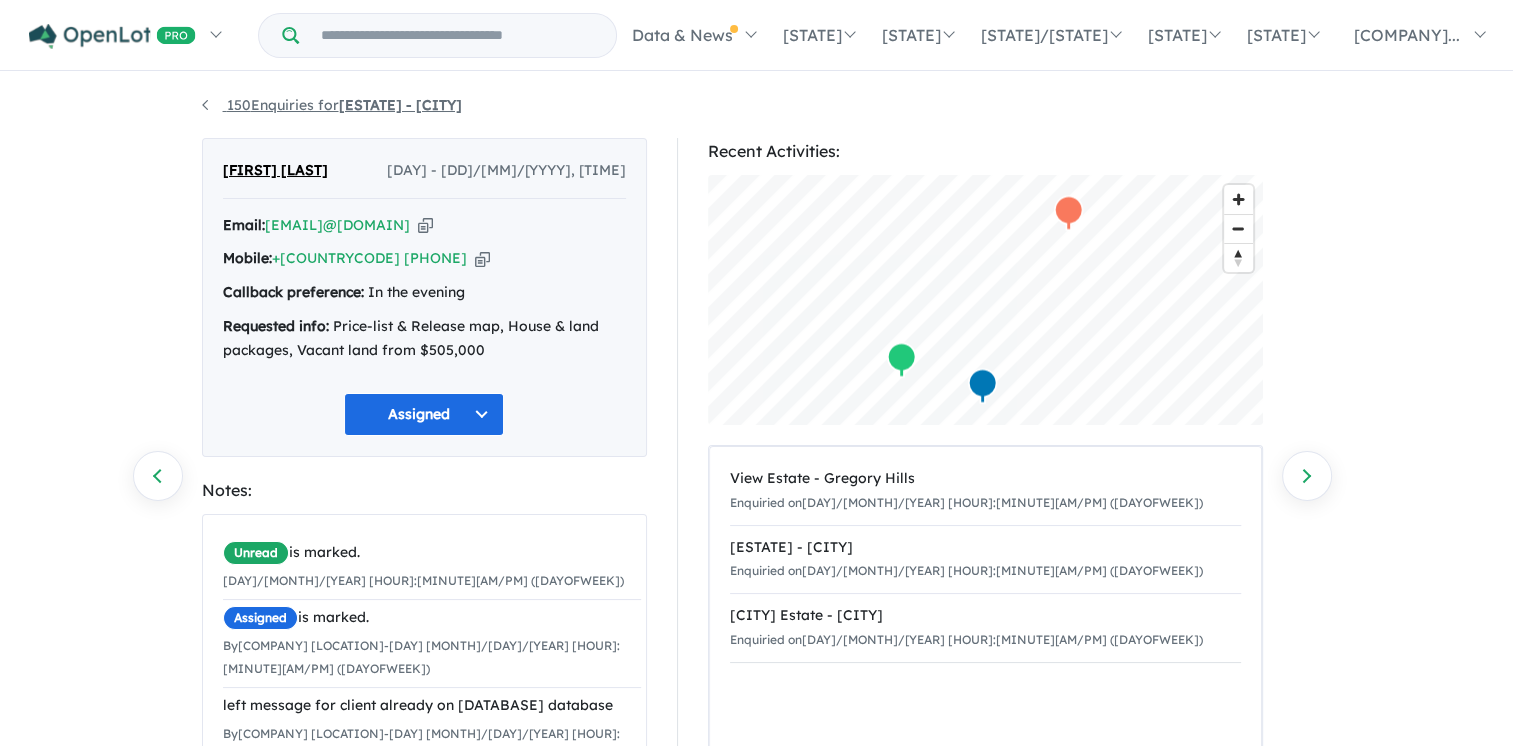 click on "[NUMBER] Enquiries for Hillcroft Estate - Claymore" at bounding box center [332, 105] 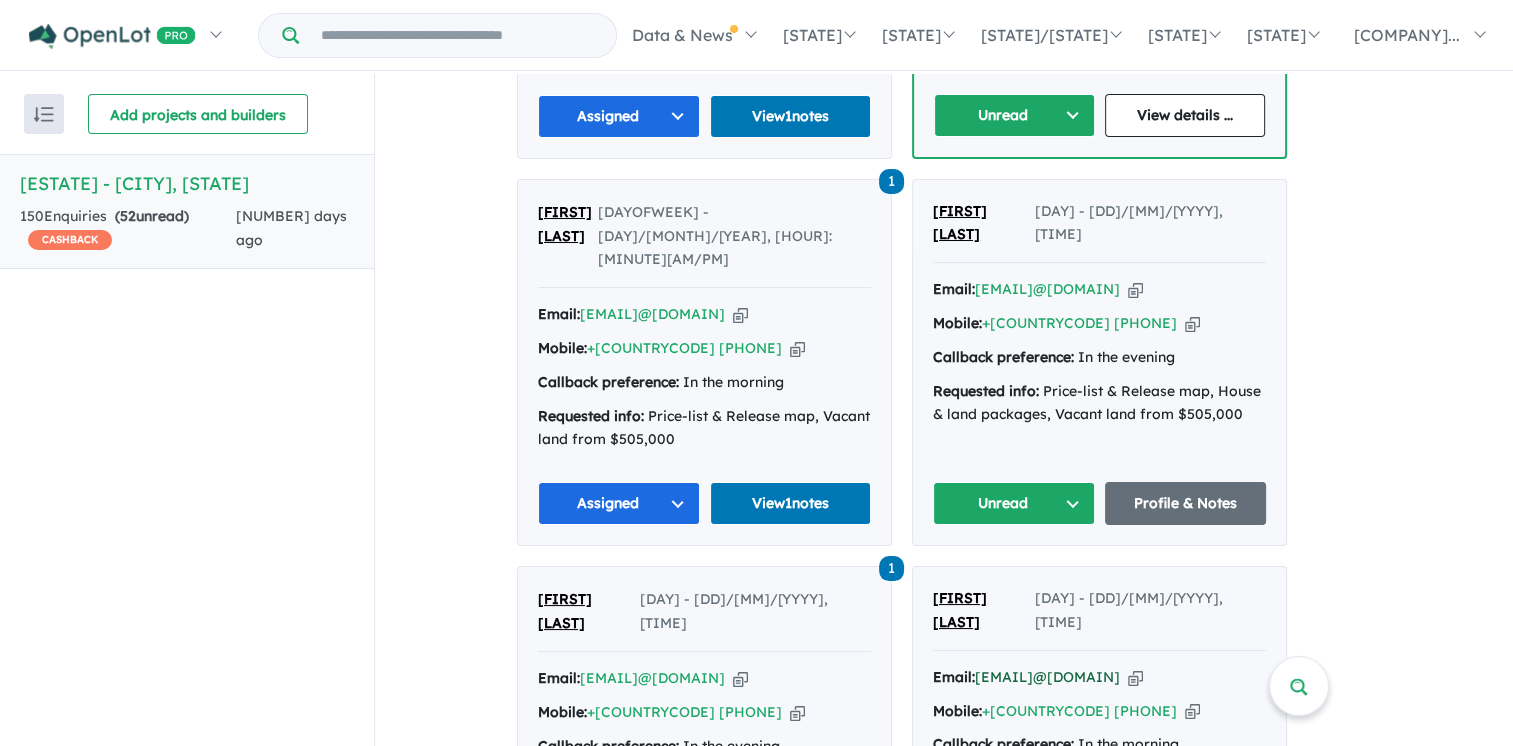 scroll, scrollTop: 1536, scrollLeft: 0, axis: vertical 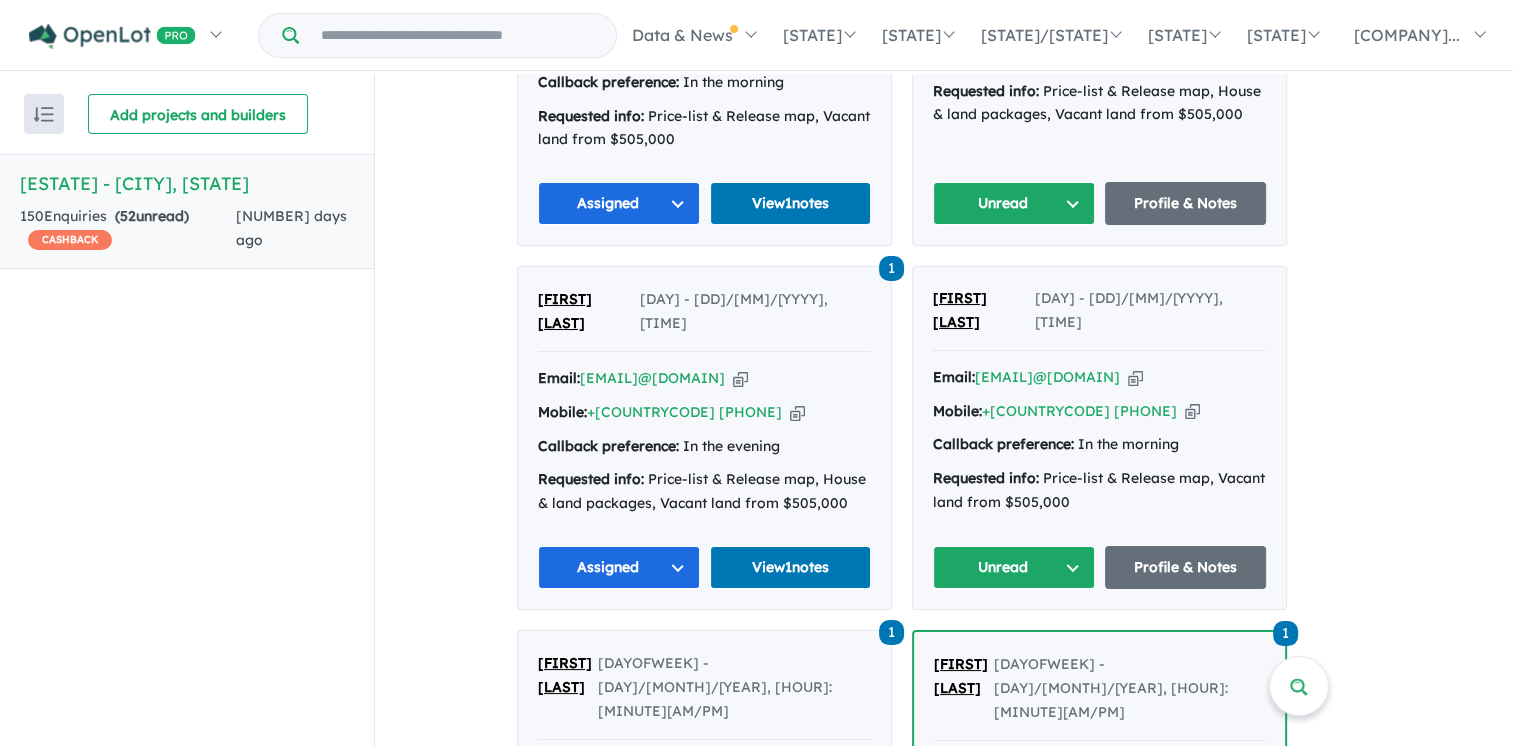 click on "Unread" at bounding box center [1014, 567] 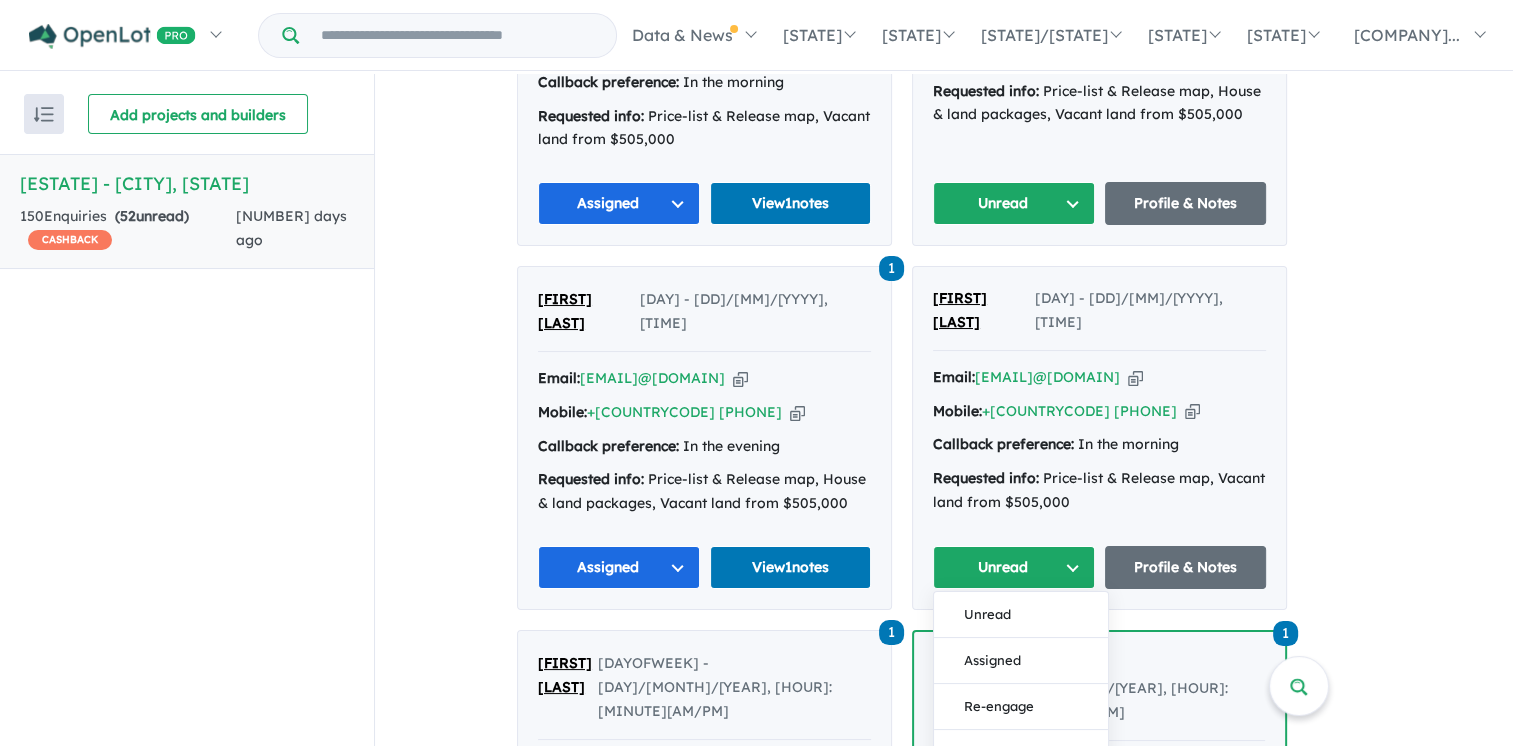 click on "Unread" at bounding box center [1014, 567] 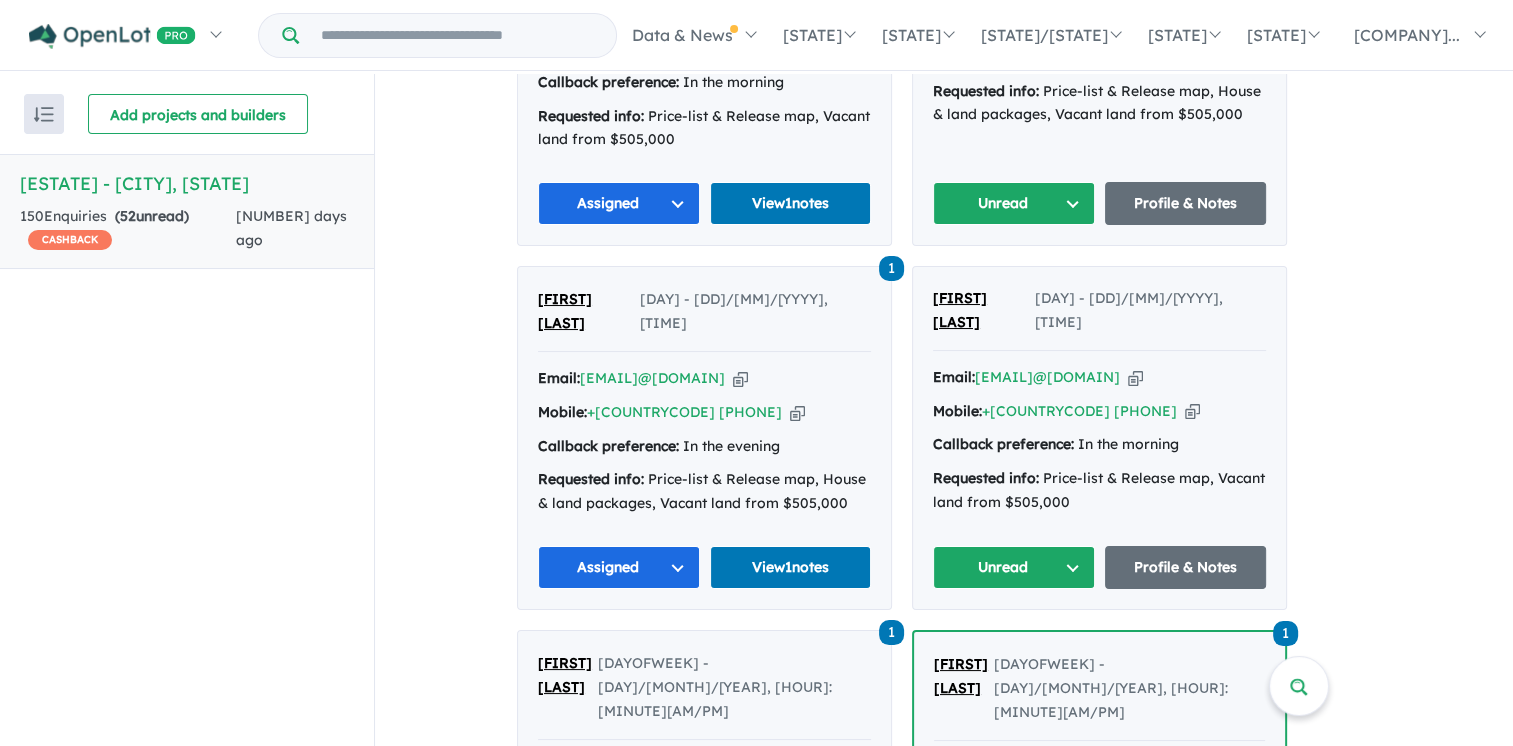 click on "Unread" at bounding box center [1014, 567] 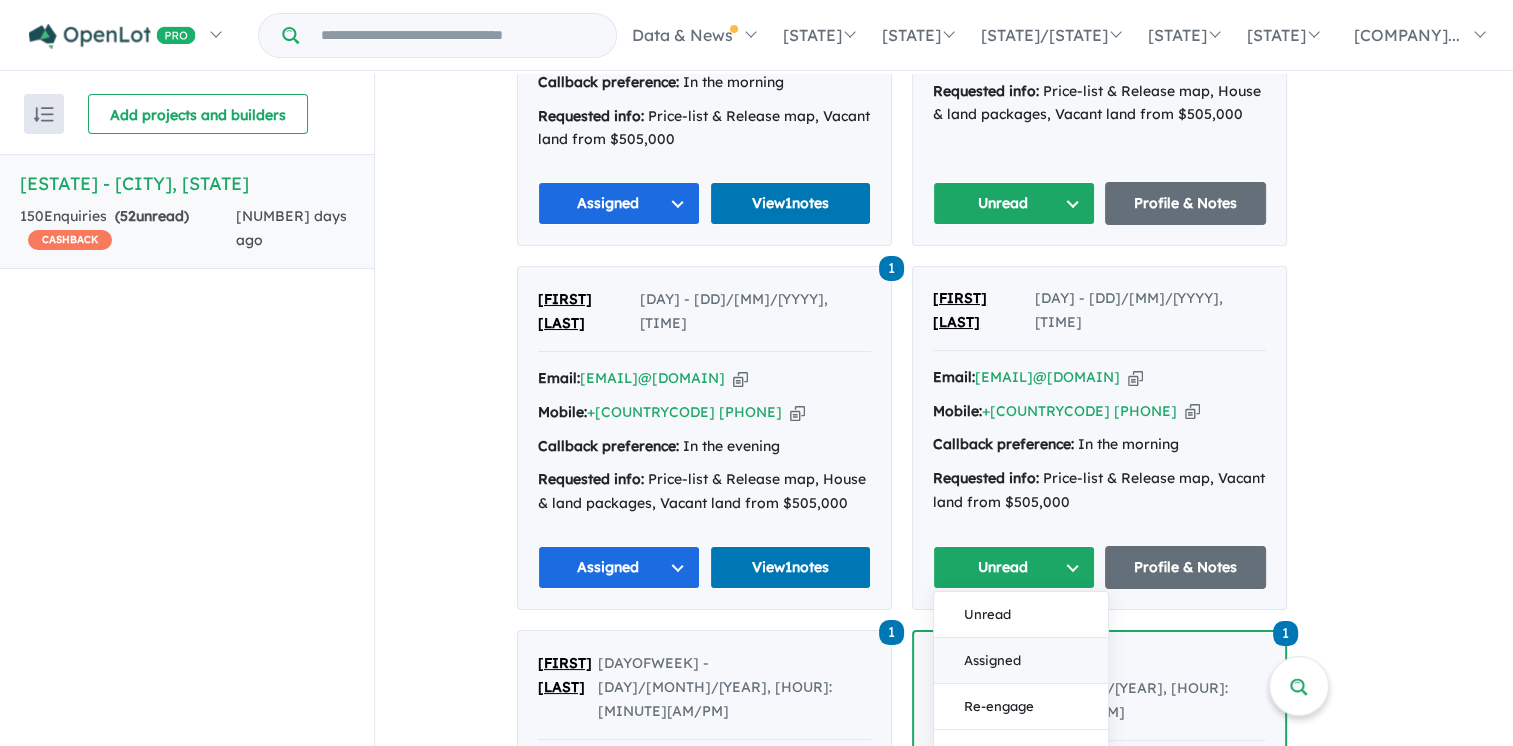 click on "Assigned" at bounding box center (1021, 661) 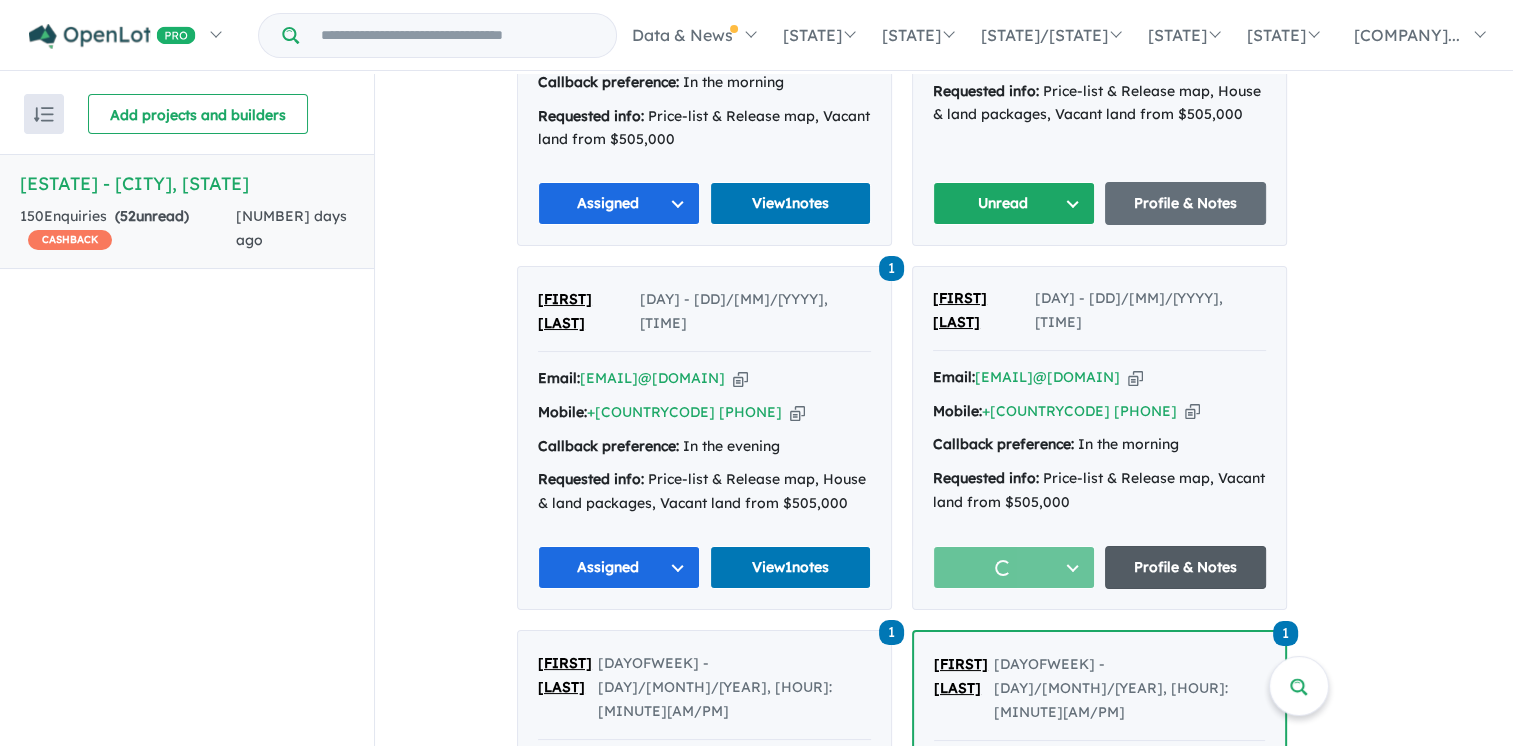 click on "Profile & Notes" at bounding box center [1186, 567] 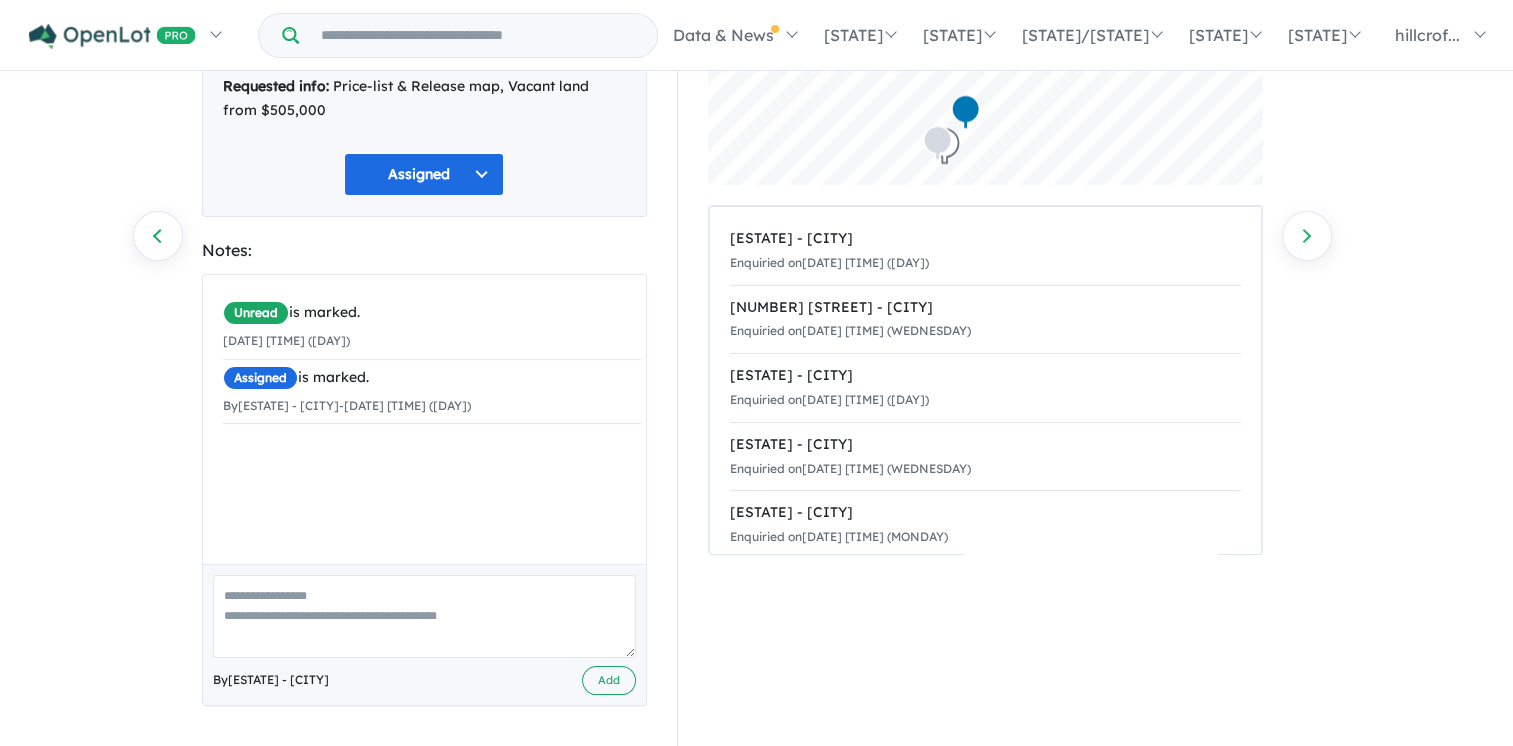 scroll, scrollTop: 238, scrollLeft: 0, axis: vertical 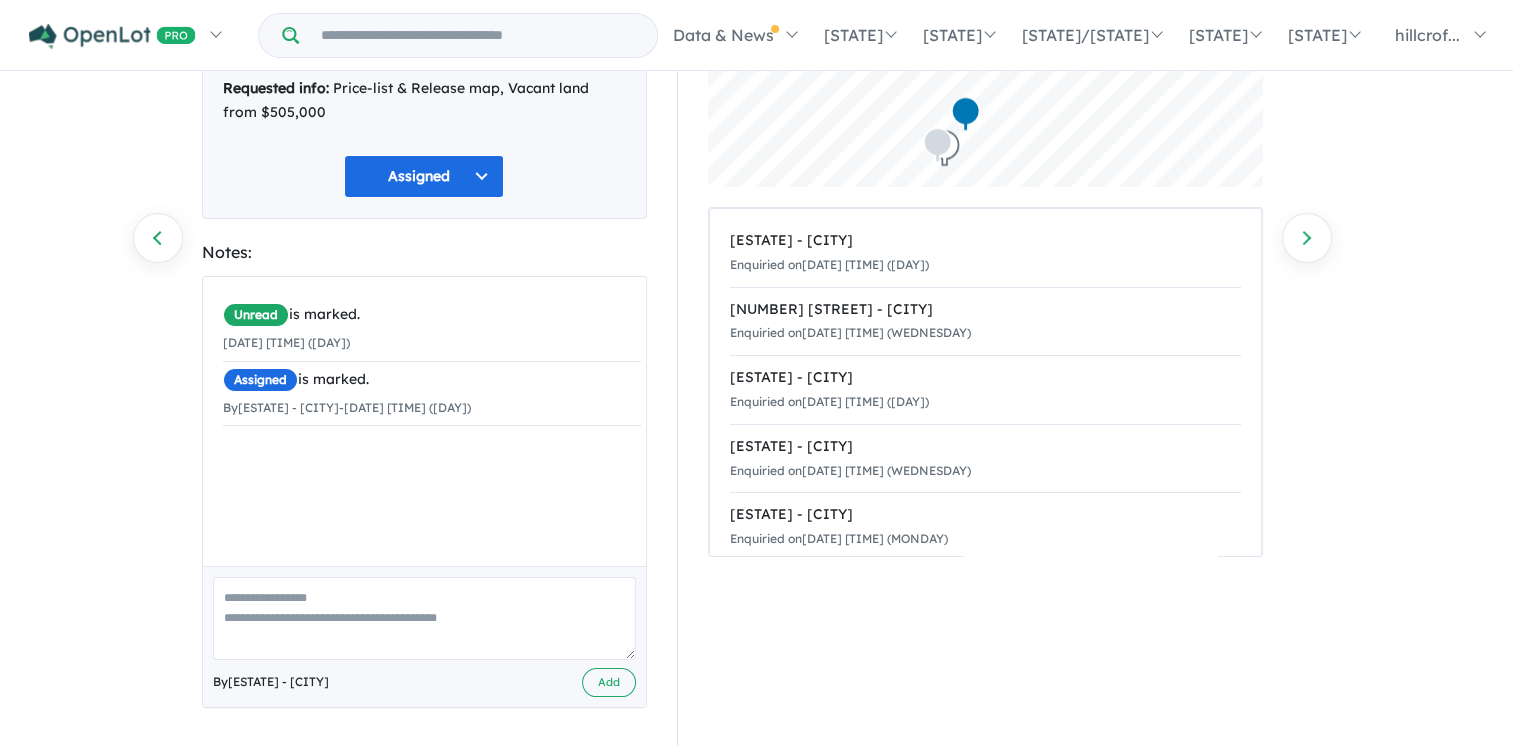 click at bounding box center [424, 618] 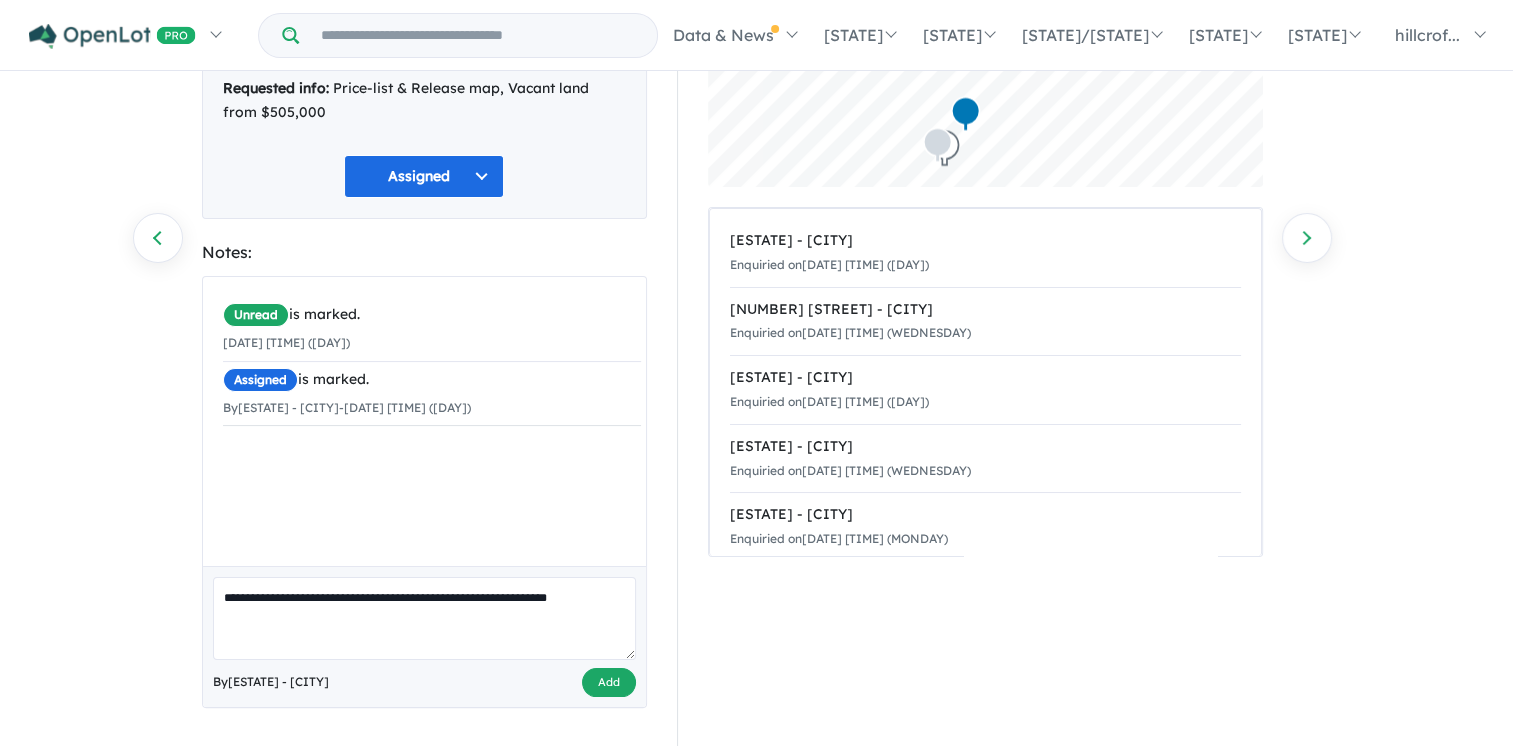 type on "**********" 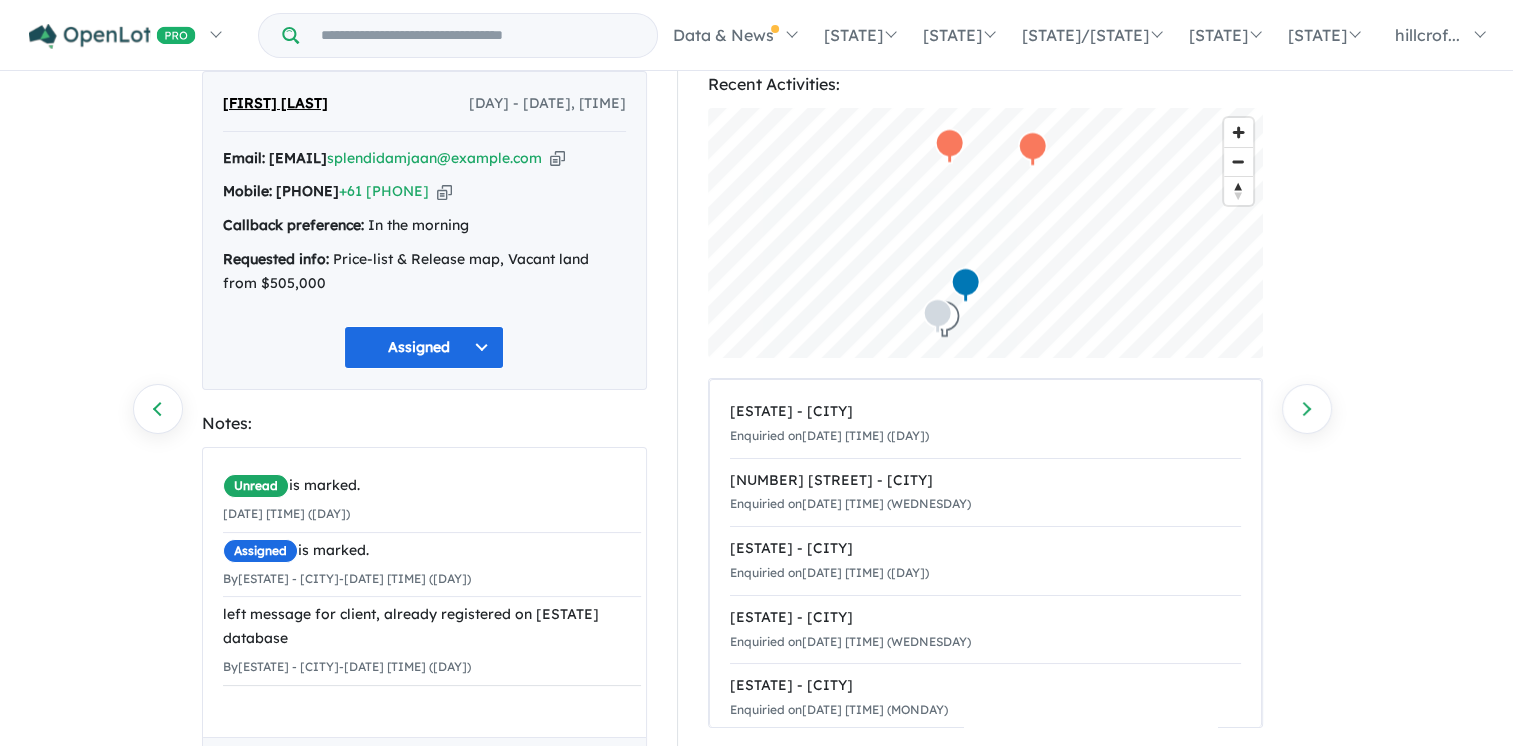 scroll, scrollTop: 0, scrollLeft: 0, axis: both 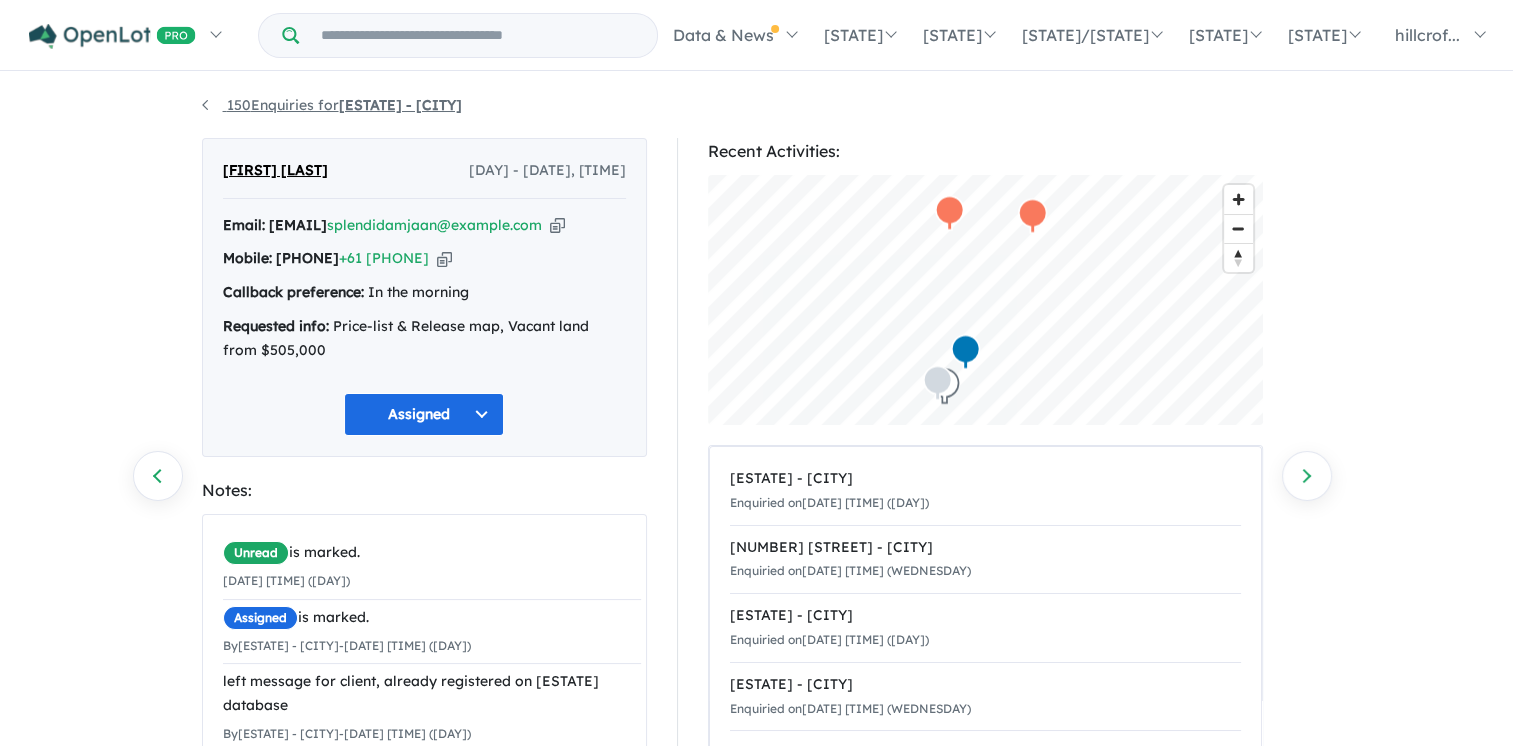 click on "[NUMBER] Enquiries for Hillcroft Estate - Claymore" at bounding box center (332, 105) 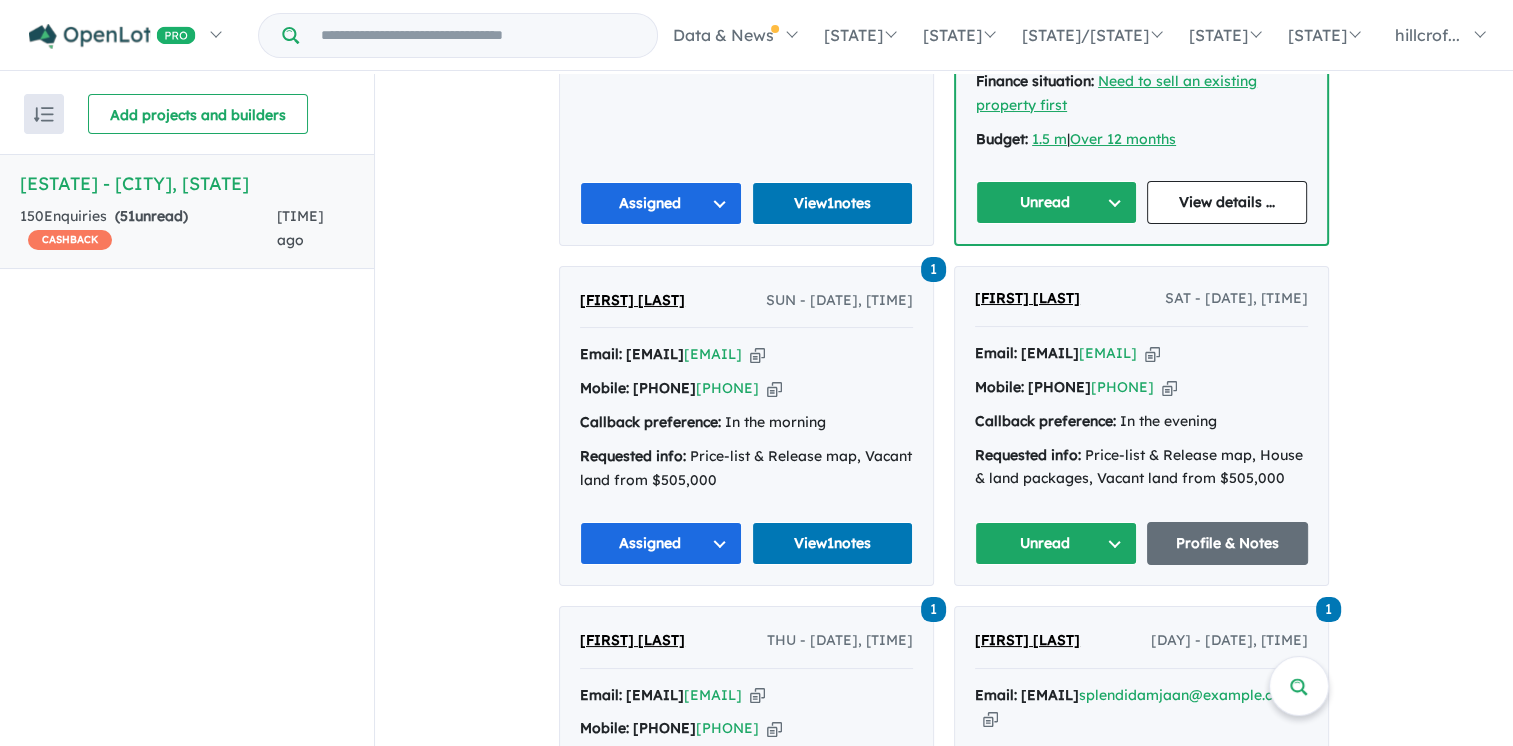 scroll, scrollTop: 1100, scrollLeft: 0, axis: vertical 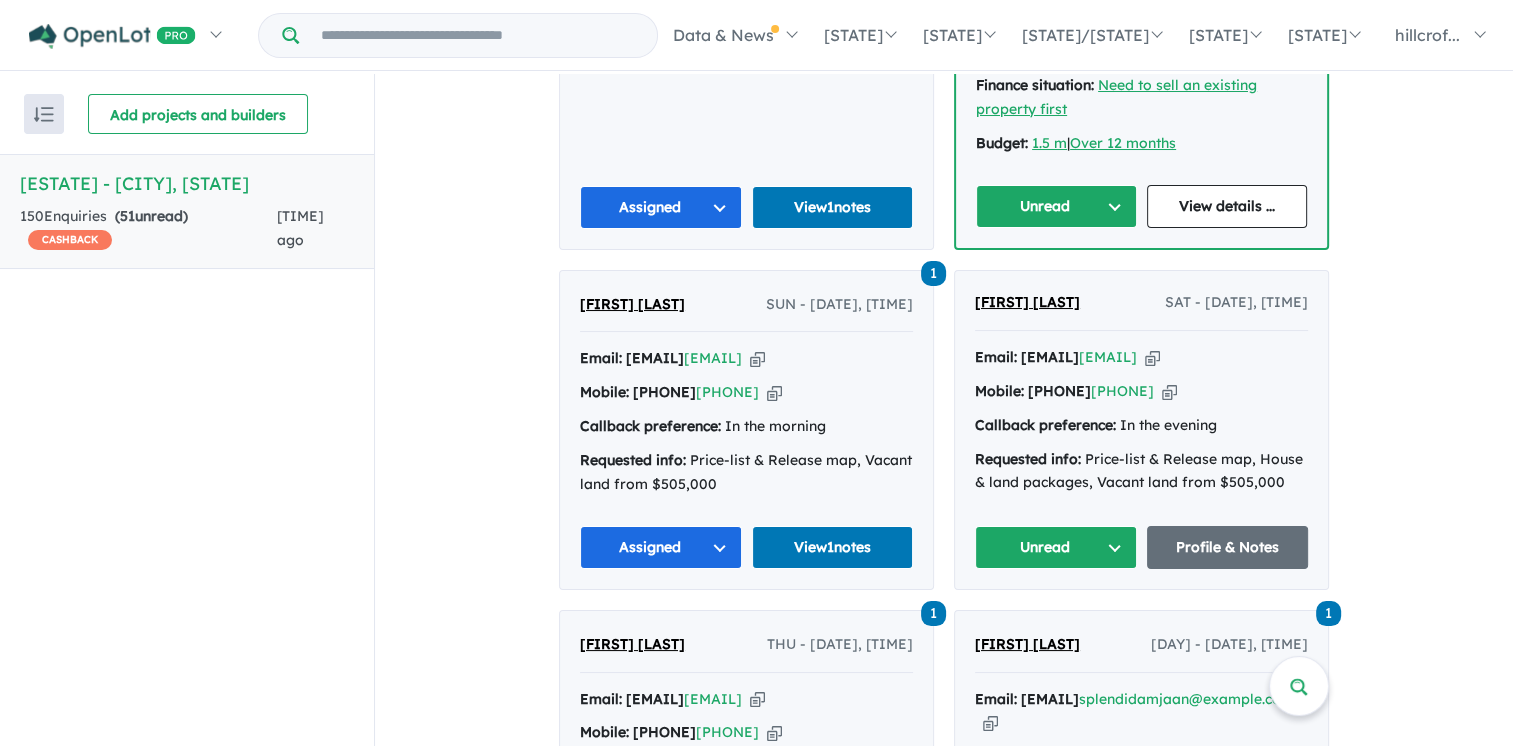 click on "Unread" at bounding box center (1056, 547) 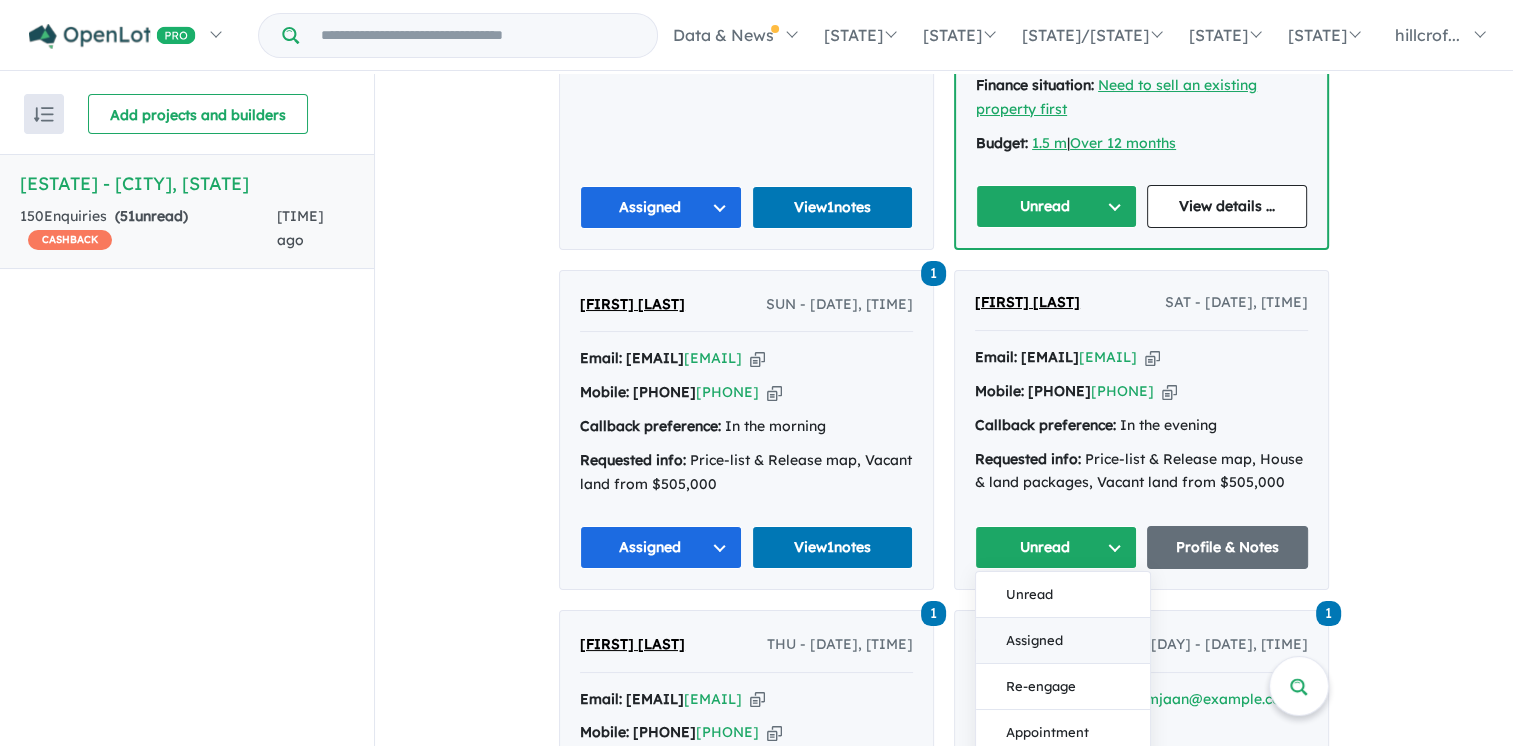click on "Assigned" at bounding box center [1063, 641] 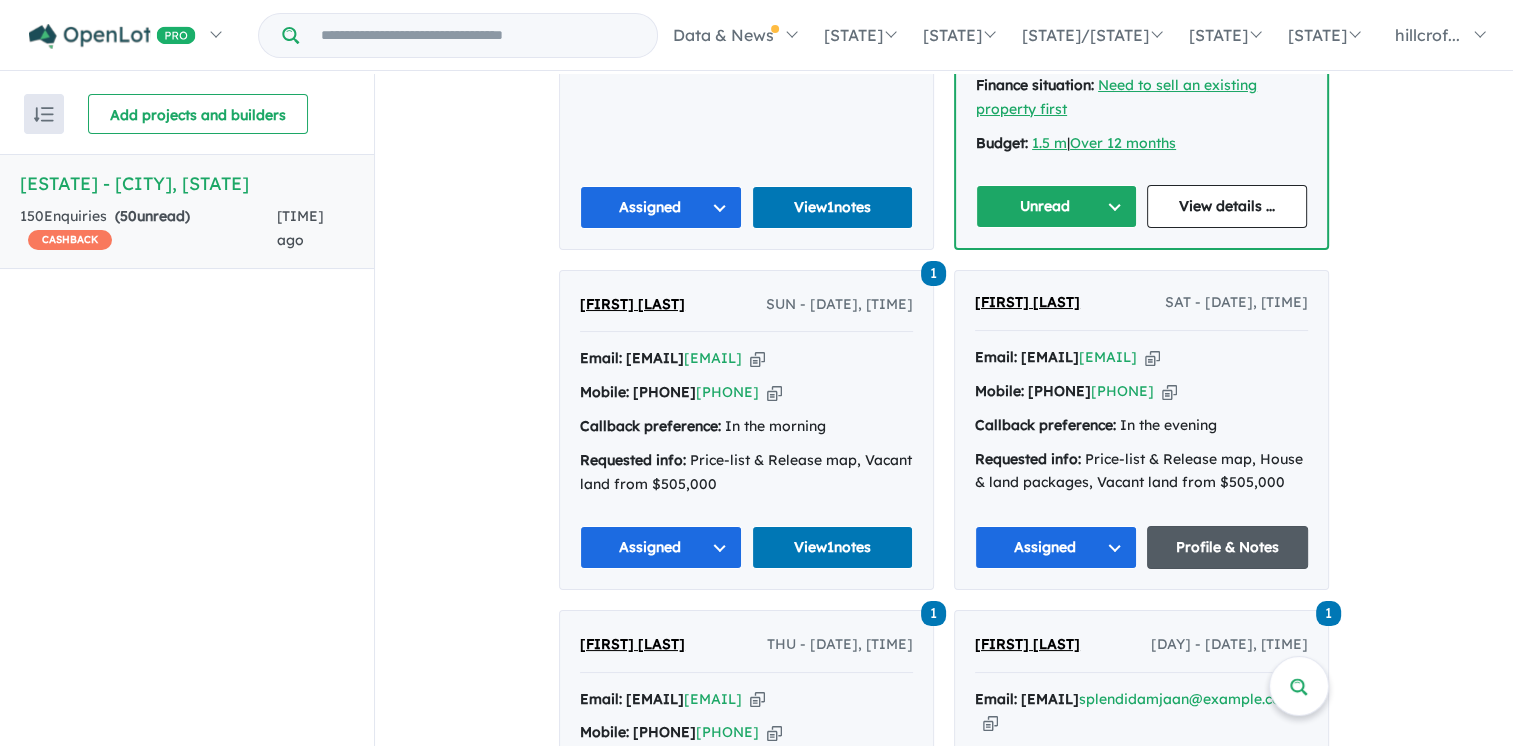 click on "Profile & Notes" at bounding box center (1228, 547) 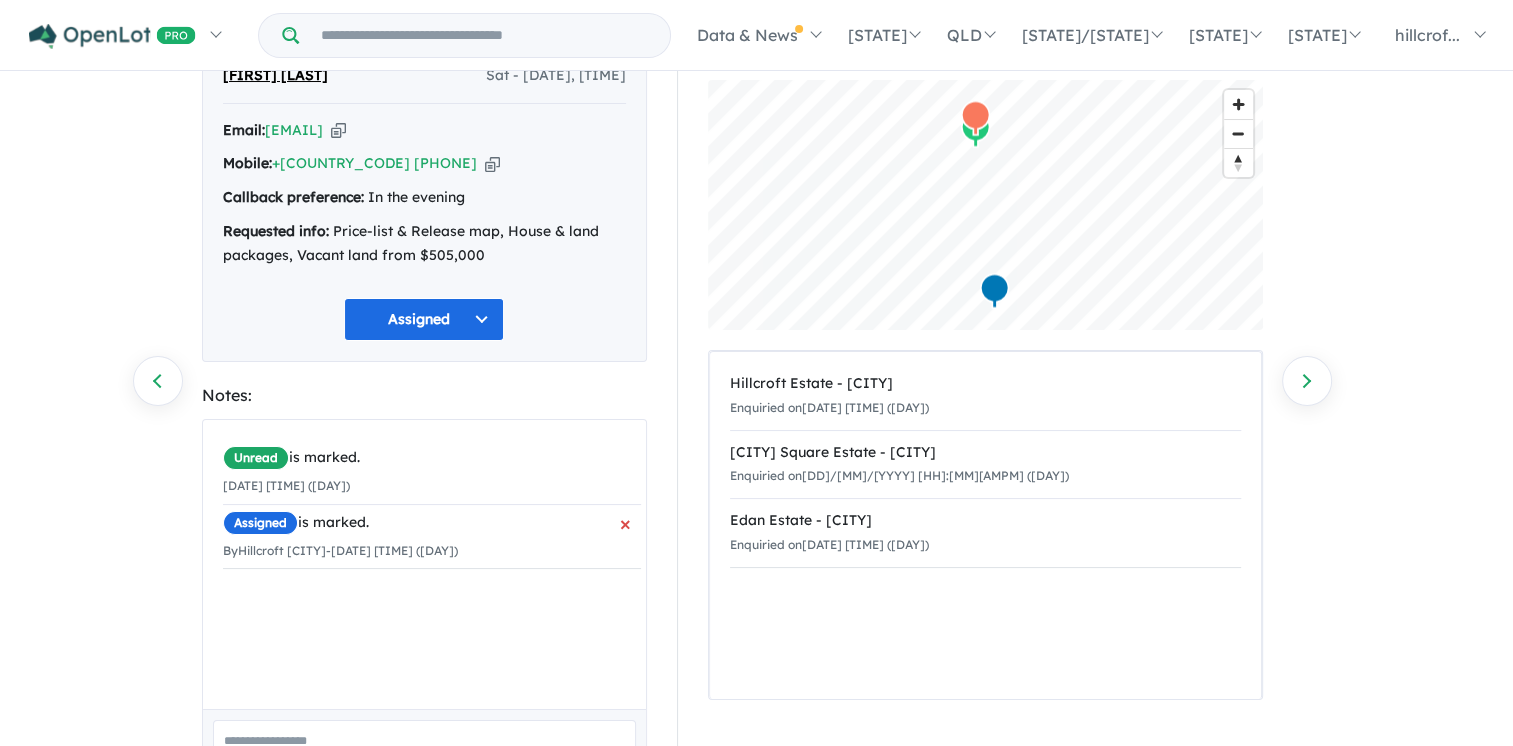 scroll, scrollTop: 238, scrollLeft: 0, axis: vertical 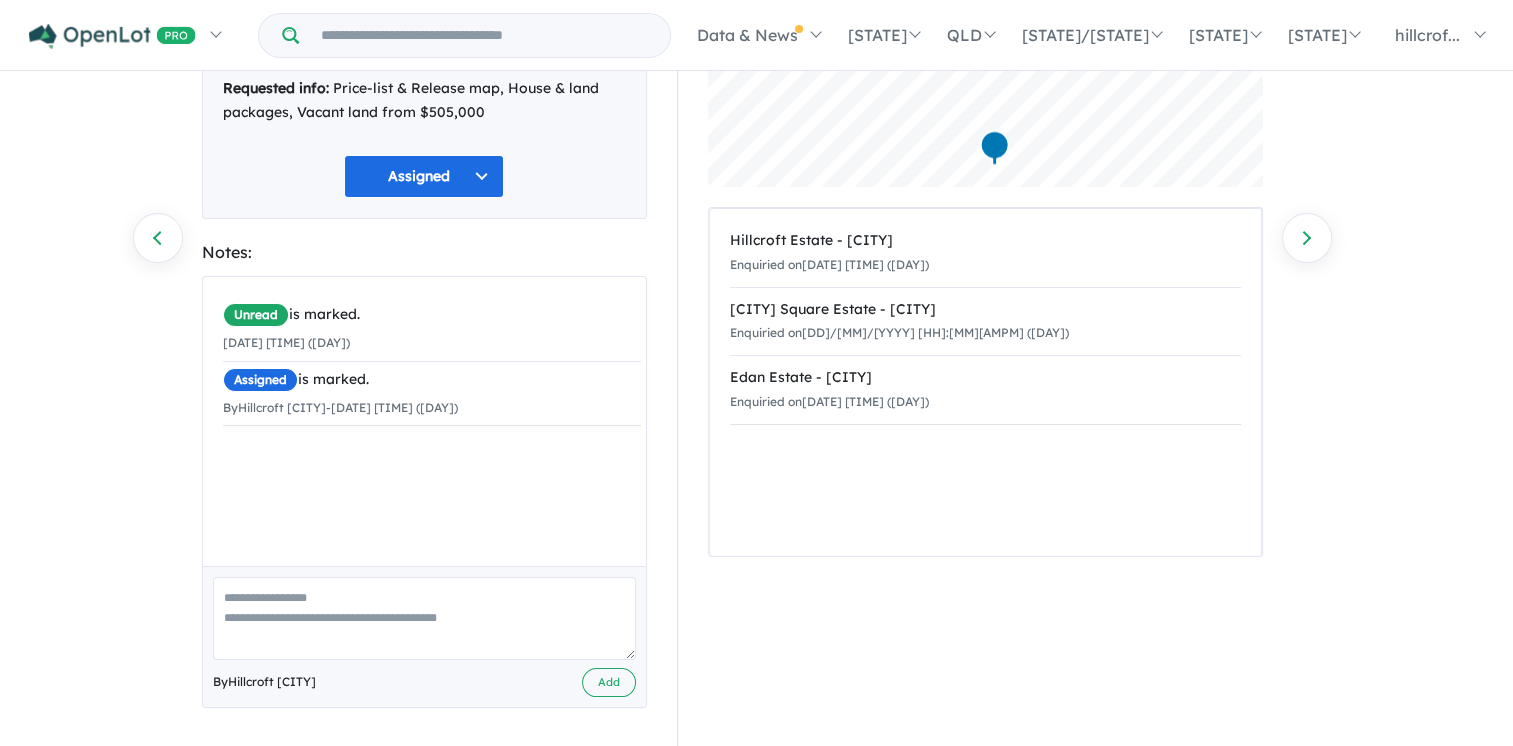 click at bounding box center (424, 618) 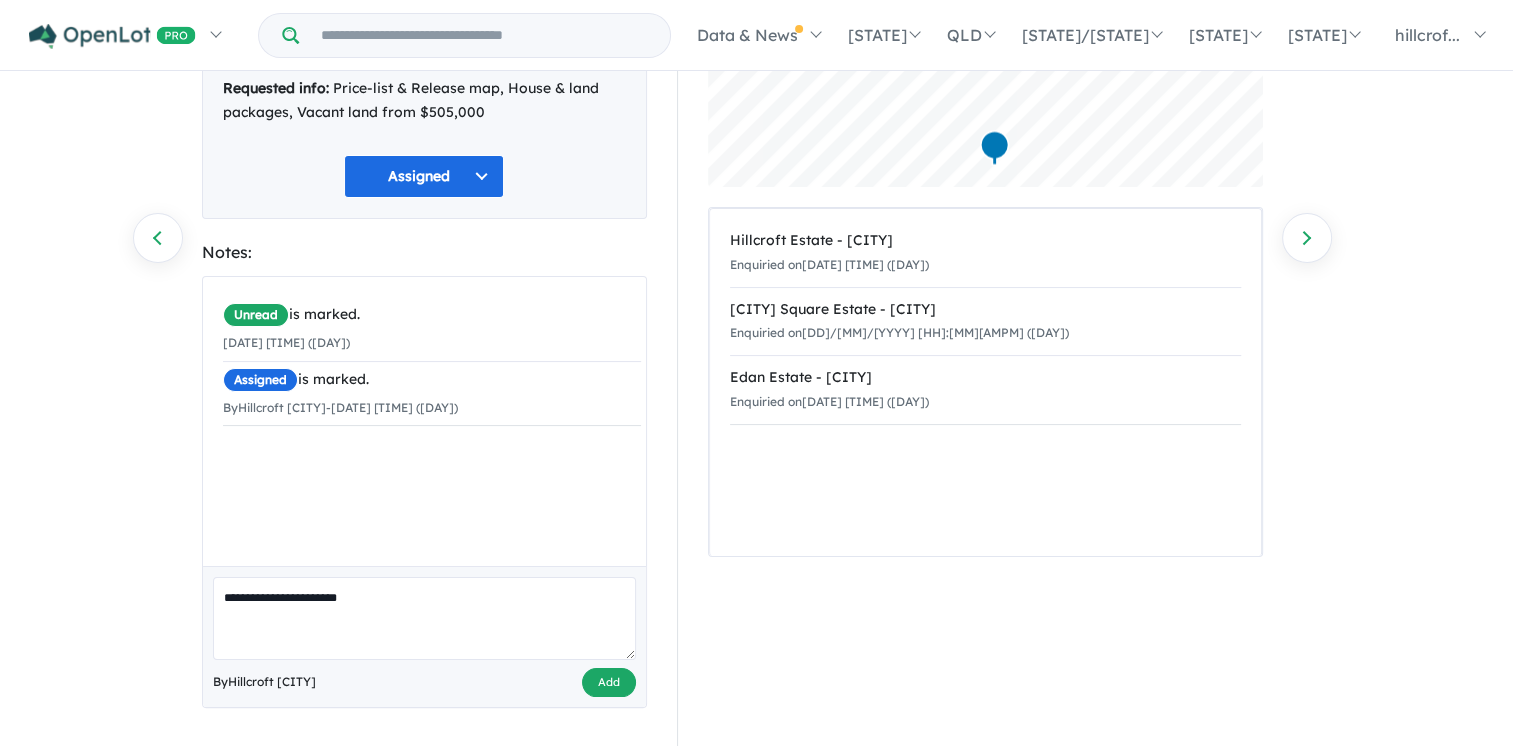 type on "**********" 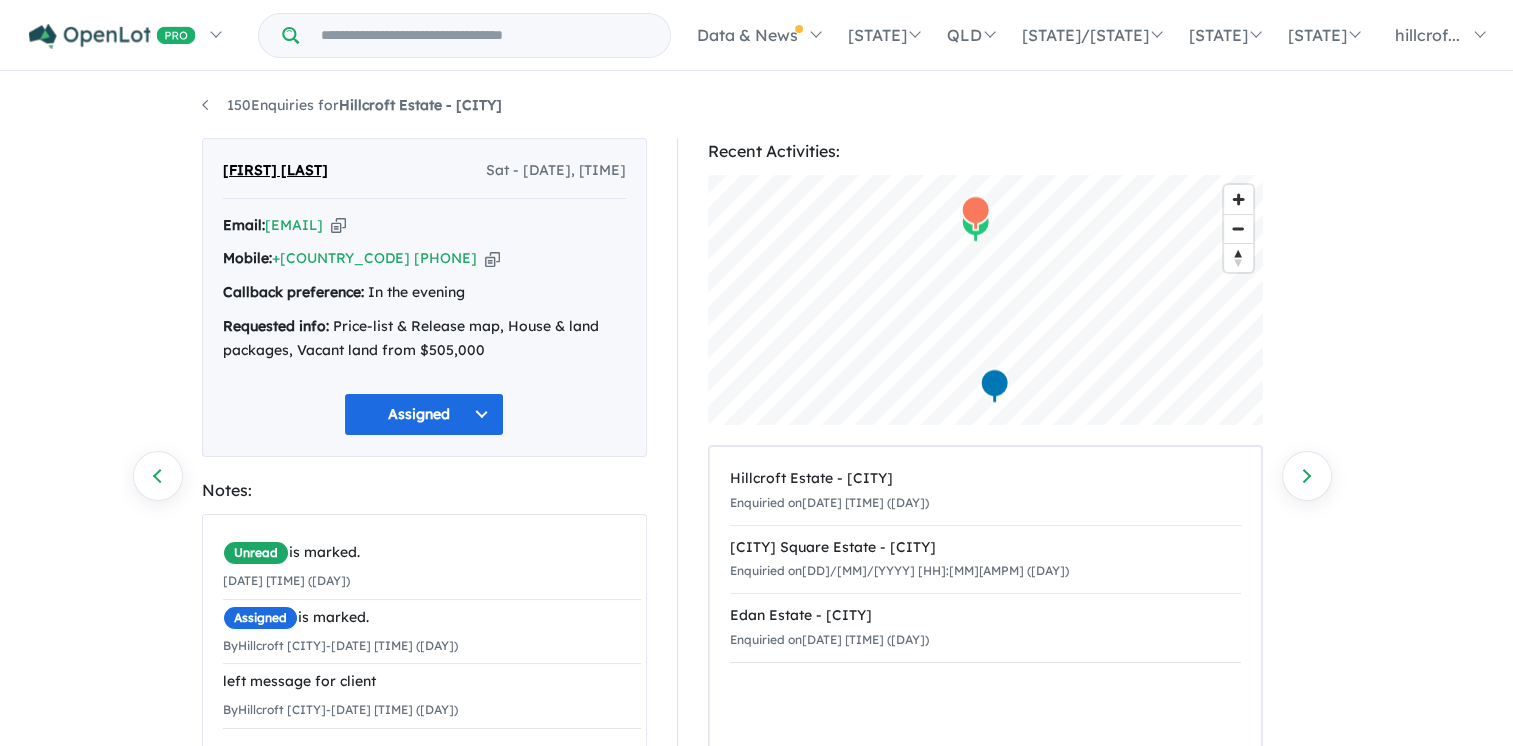 scroll, scrollTop: 0, scrollLeft: 0, axis: both 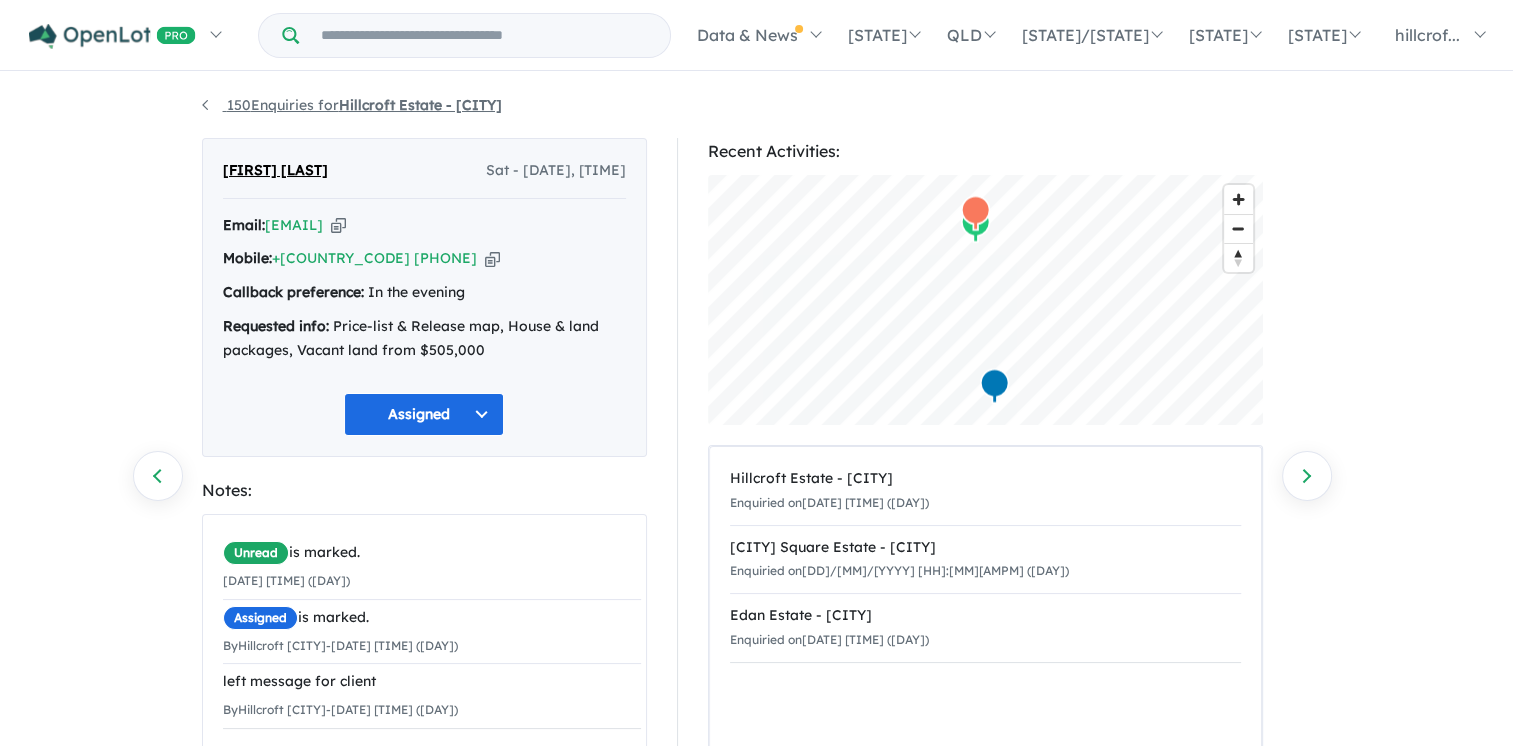 click on "[NUMBER] Enquiries for Hillcroft Estate - Claymore" at bounding box center (352, 105) 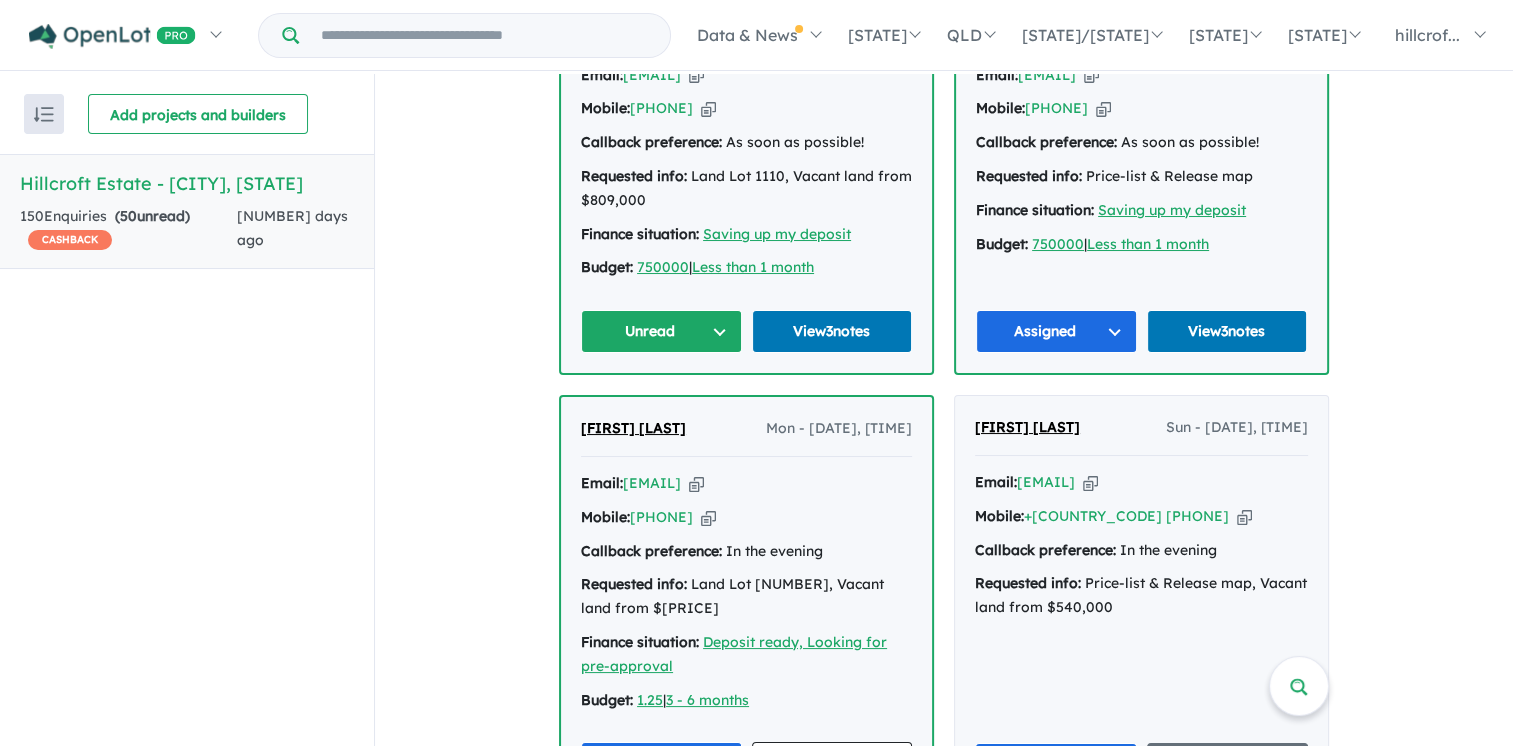 scroll, scrollTop: 2336, scrollLeft: 0, axis: vertical 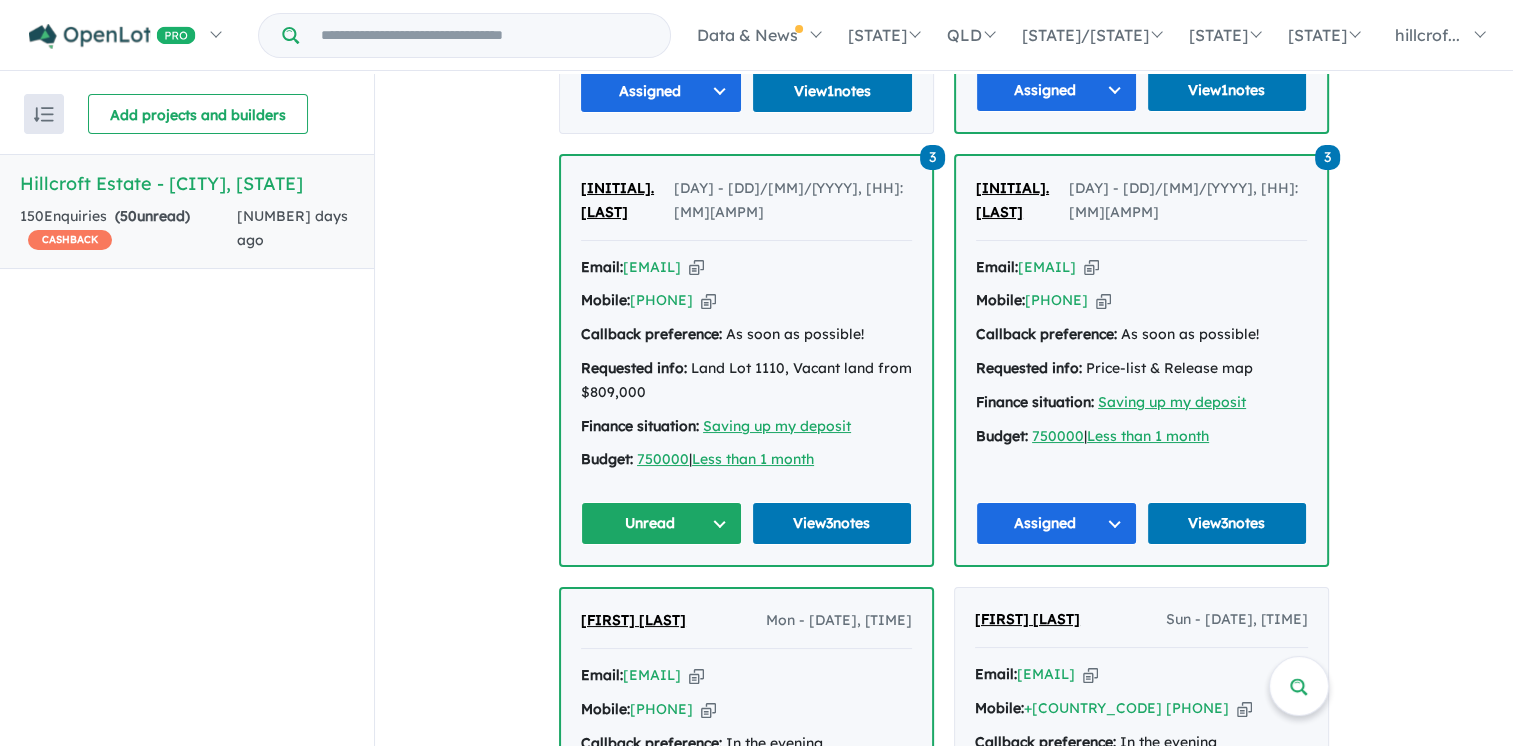 click on "Unread" at bounding box center [661, 523] 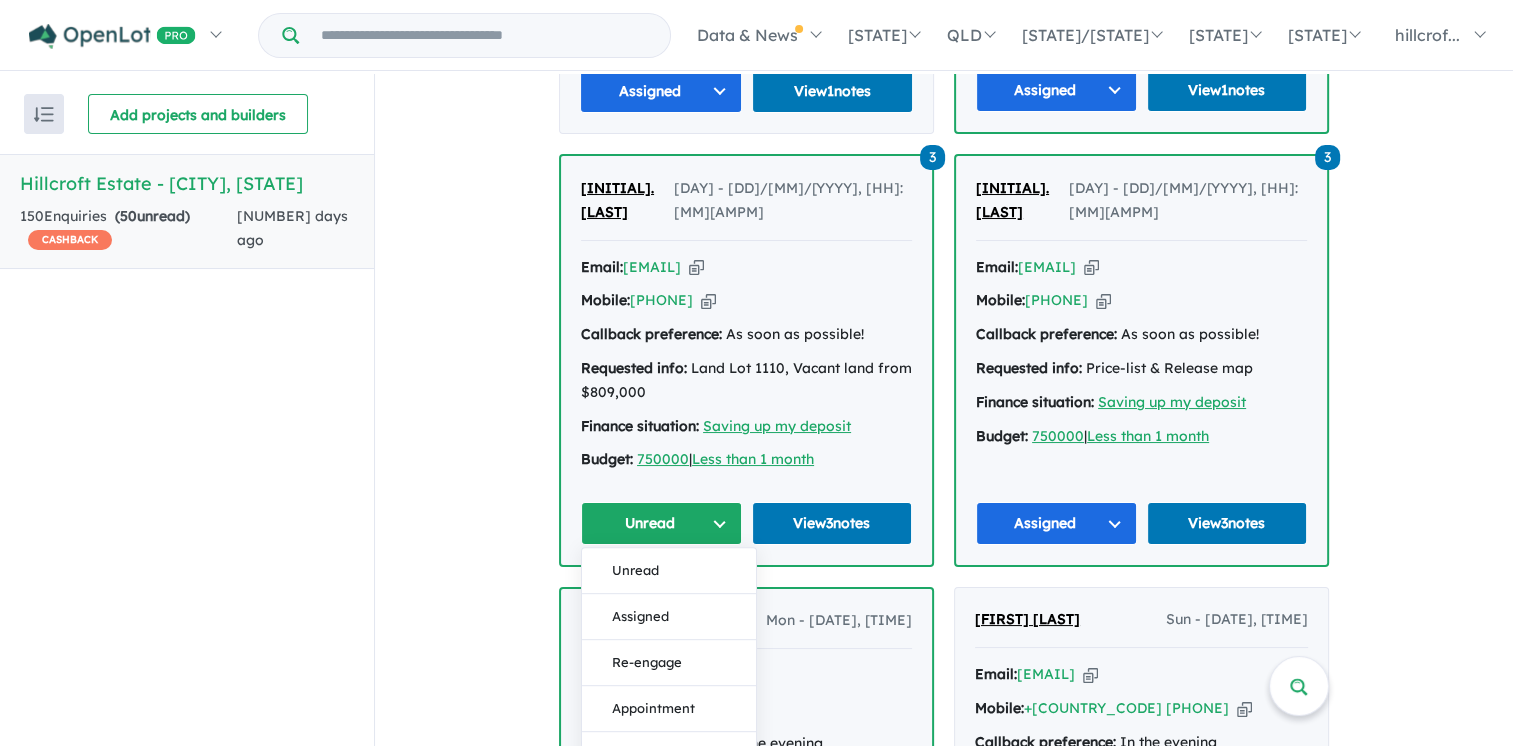 click on "View all projects in your account Hillcroft Estate - [CITY] OPENLOT $ 200 CASHBACK Land sizes from 317 m 2 to 872 m 2 Land prices start from $ 505,000 Update ( 3 ) LIMITED OFFER: Choose your own builder and build your dream home at Hillcroft. - Hillcroft is a modern, socially mixed community set on 125 hectares in [CITY]'s south western suburb of [CITY]. - In partnership with the [STATE] Land and Housing Corporation, Landcom is delivering Hillcroft as an aspirational destination for affordable land and connected lifestyles. - Approximately 1,490 private and social homes. - 2km west of [CITY]. - Close to primary and secondary schools, TAFE [STATE] [CITY] campus. - New local parks, [CITY] Shopping Centre, and [CITY] Square nearby. - Easy access to [CITY] Train Station and the Hume Motorway. - Choose your builder and build your dream home on a large lot at Hillcroft. Look no further if you’re after a large backyard with room to run. - Read more 90 % ready - [ ]" at bounding box center (944, 1106) 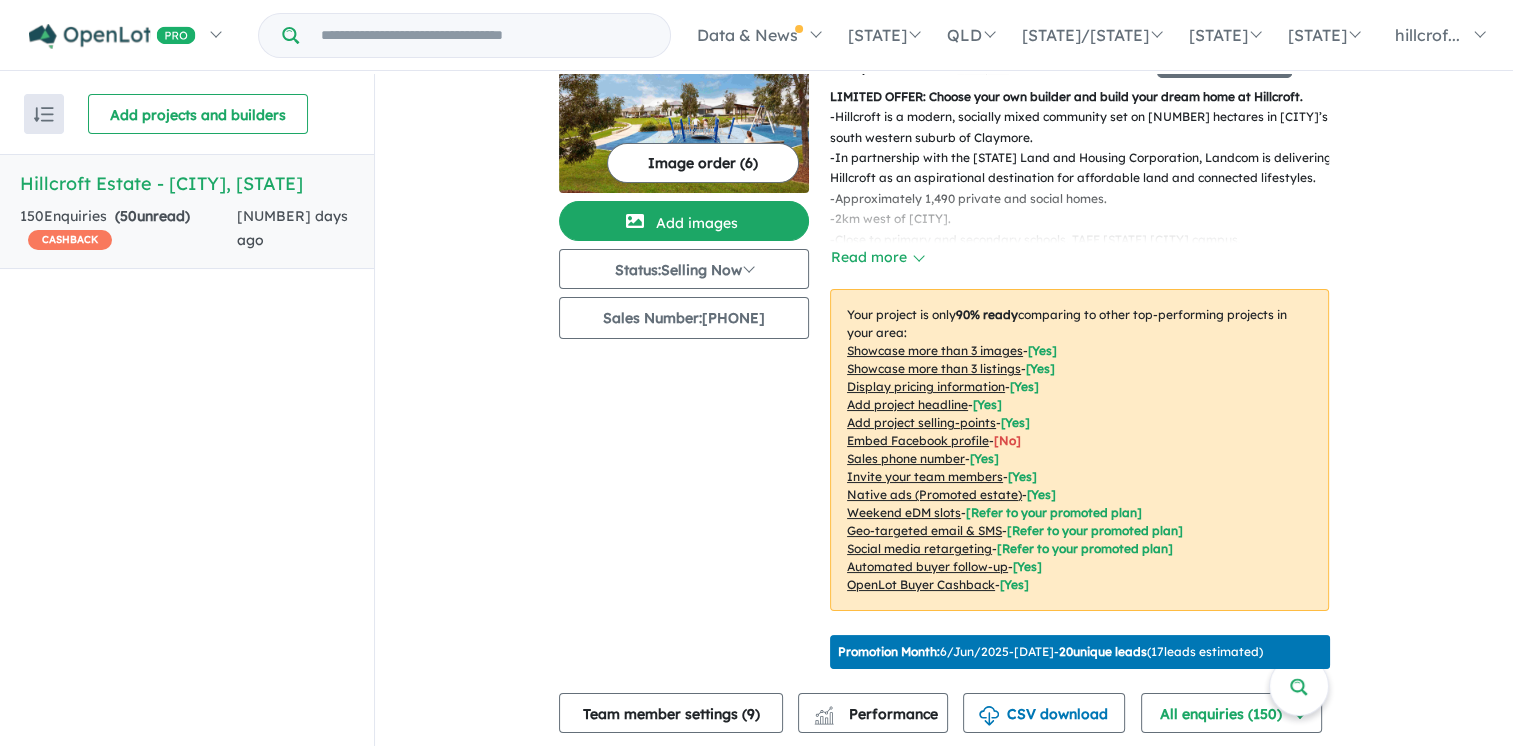 scroll, scrollTop: 0, scrollLeft: 0, axis: both 